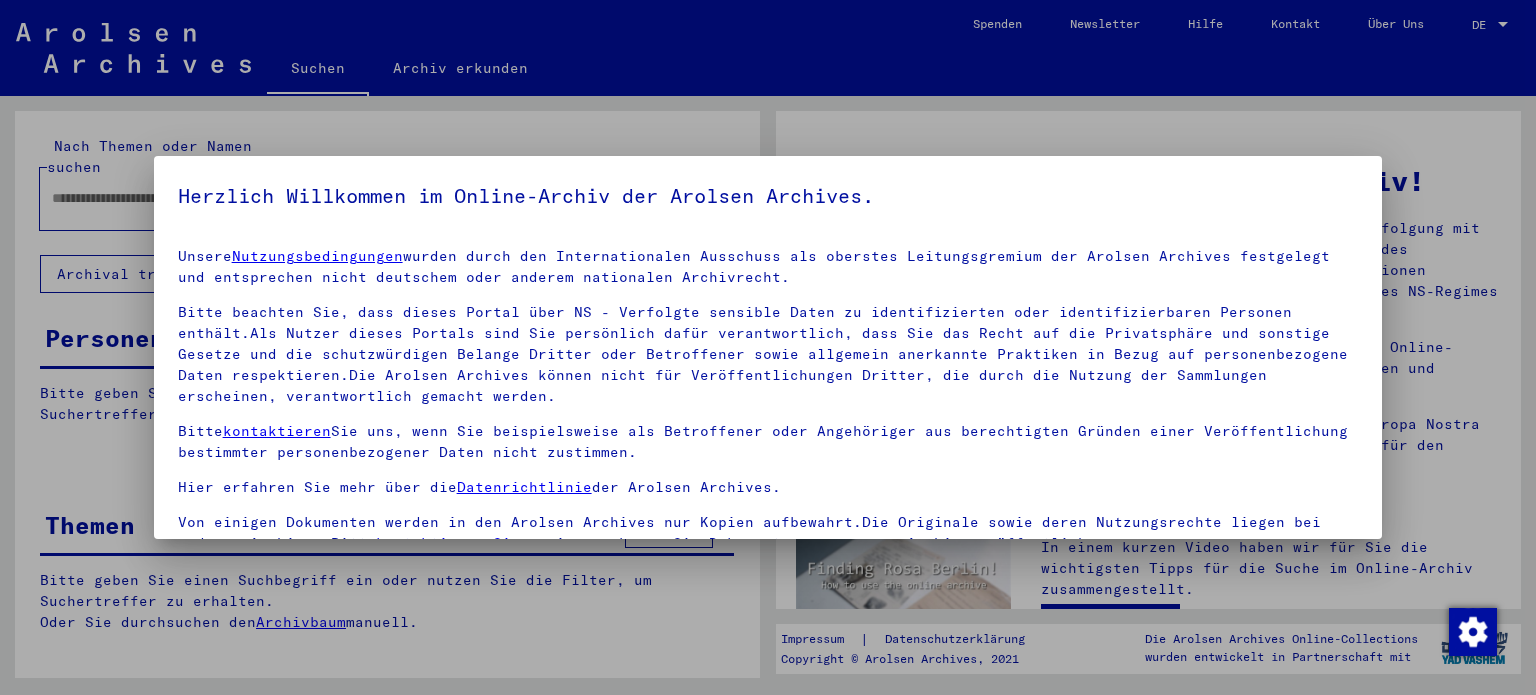 scroll, scrollTop: 0, scrollLeft: 0, axis: both 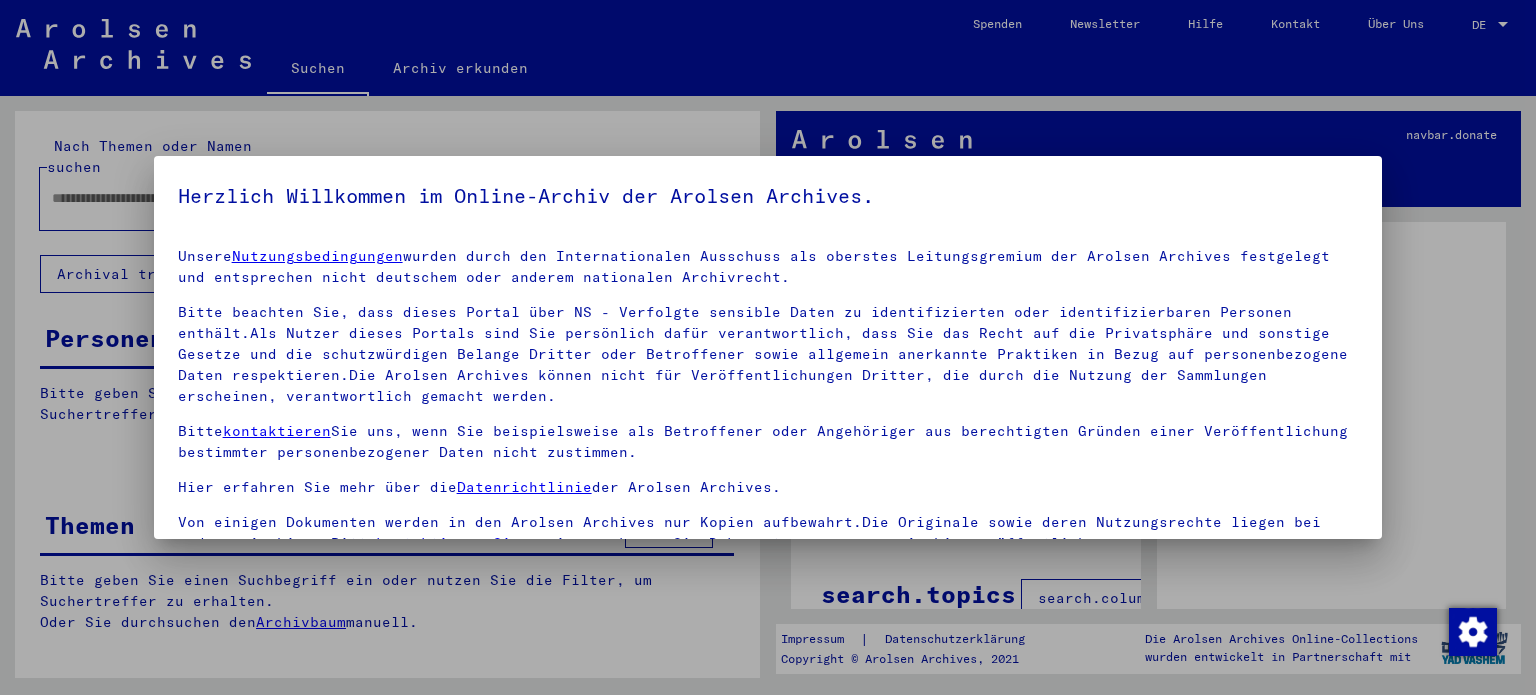 click at bounding box center (768, 347) 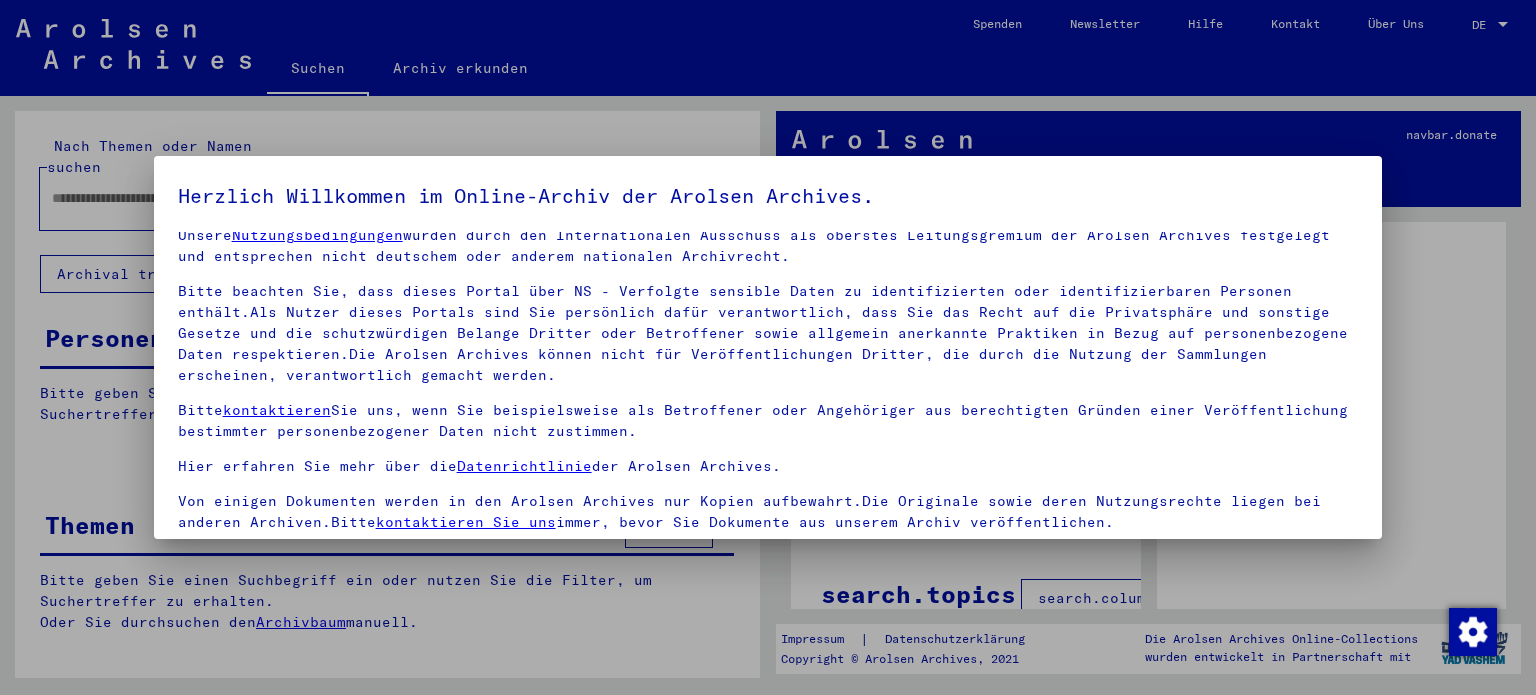scroll, scrollTop: 28, scrollLeft: 0, axis: vertical 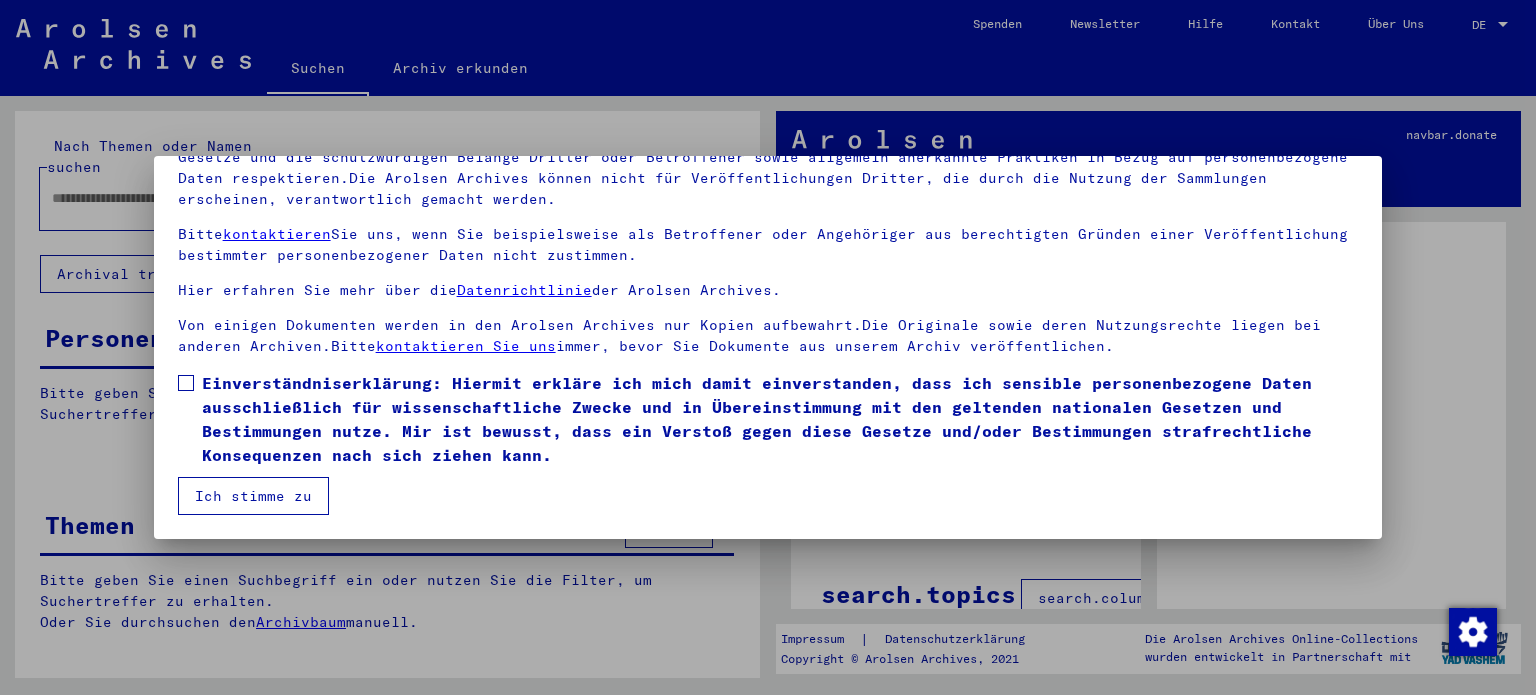 click at bounding box center [186, 383] 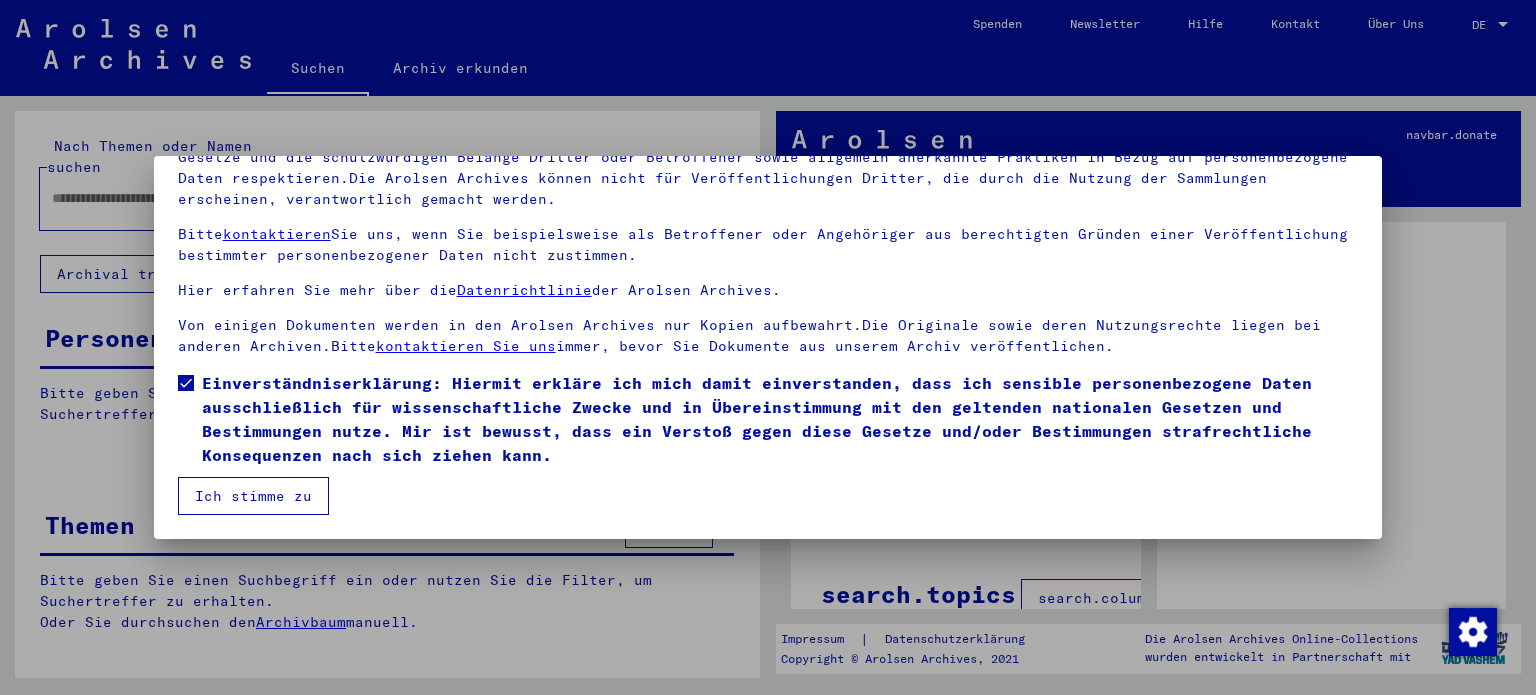 click on "Ich stimme zu" at bounding box center [253, 496] 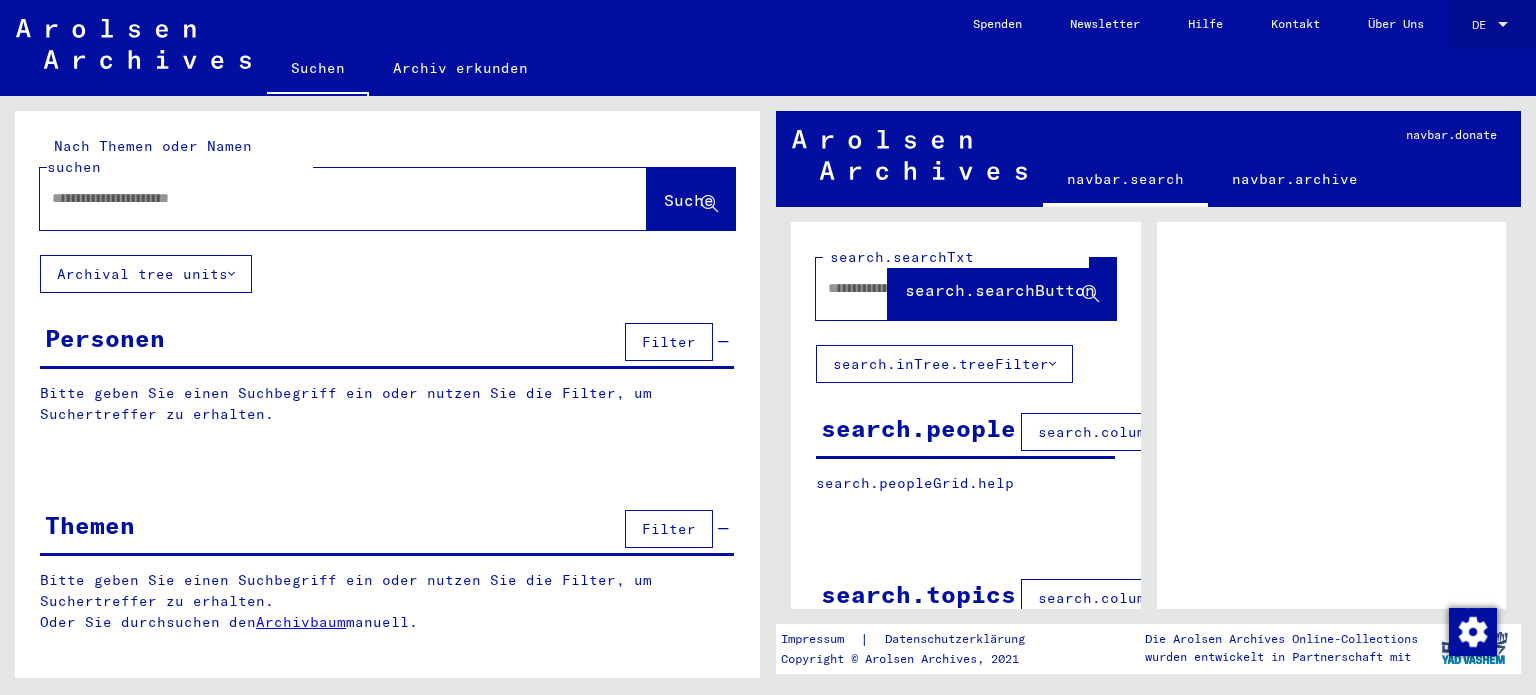 click on "DE" at bounding box center (1483, 25) 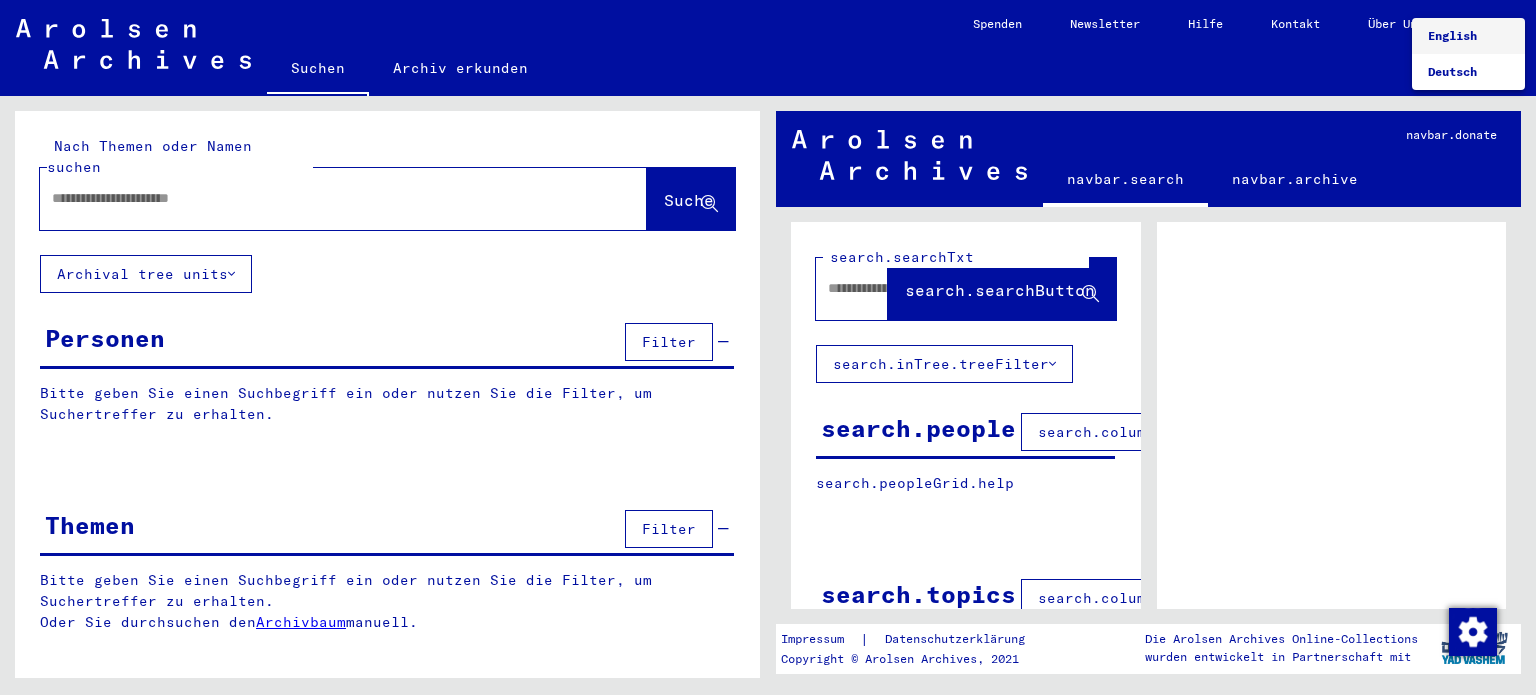 click on "English" at bounding box center [1452, 35] 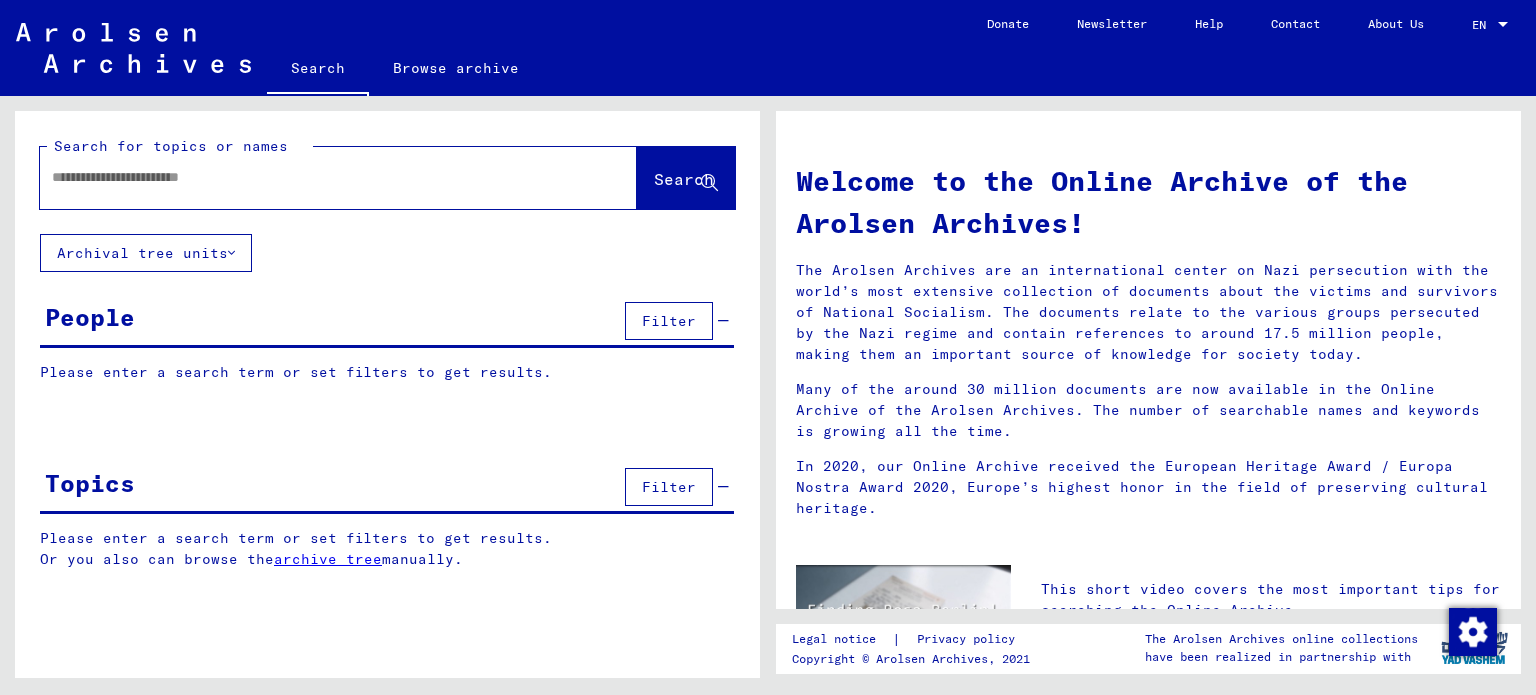 click on "Newsletter" 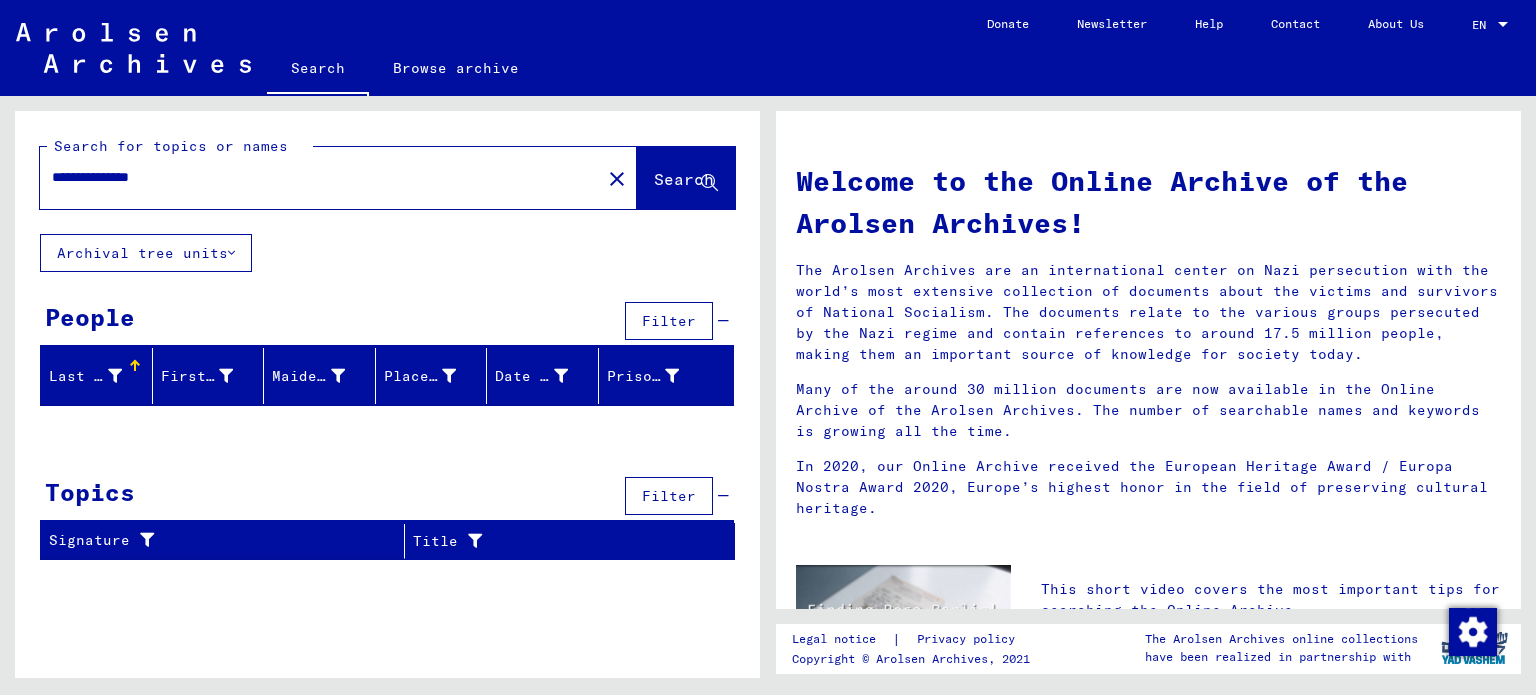 drag, startPoint x: 68, startPoint y: 175, endPoint x: 84, endPoint y: 177, distance: 16.124516 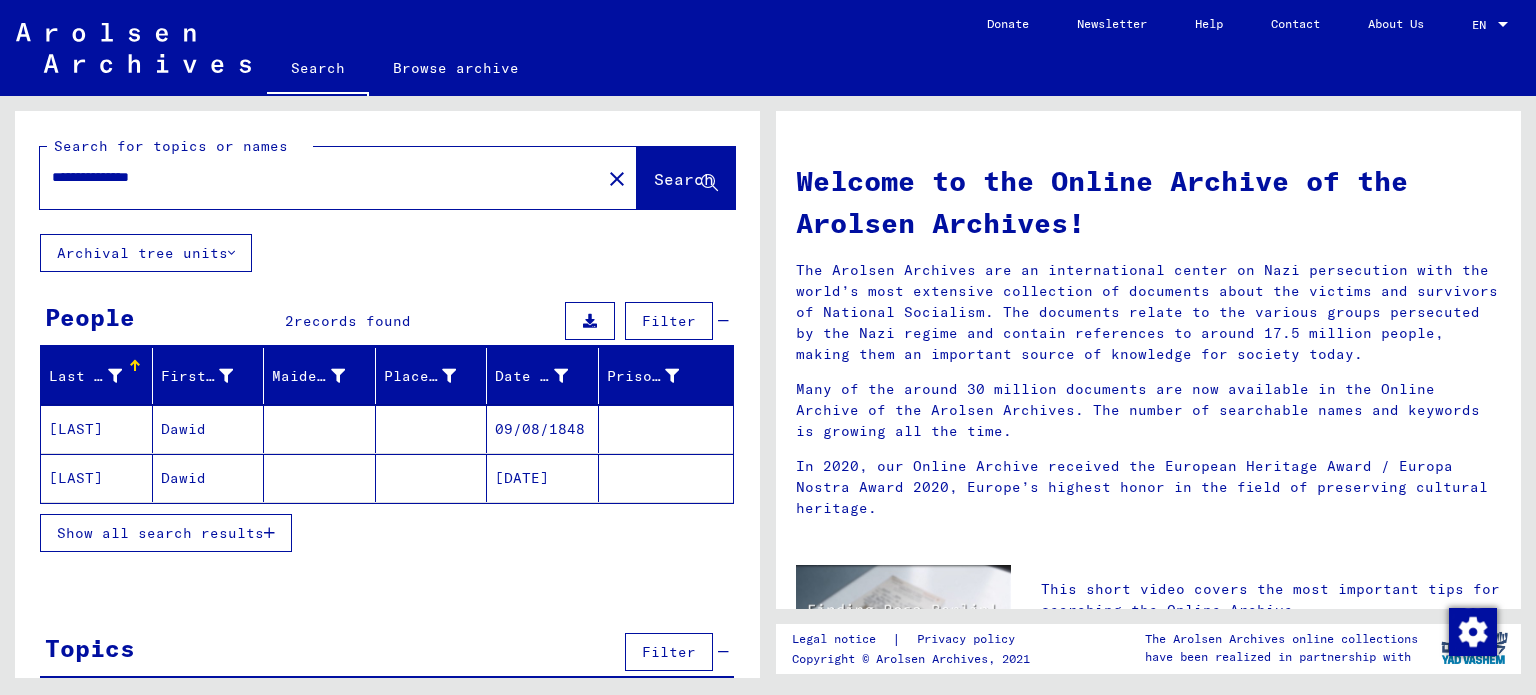 click on "Dawid" at bounding box center [209, 478] 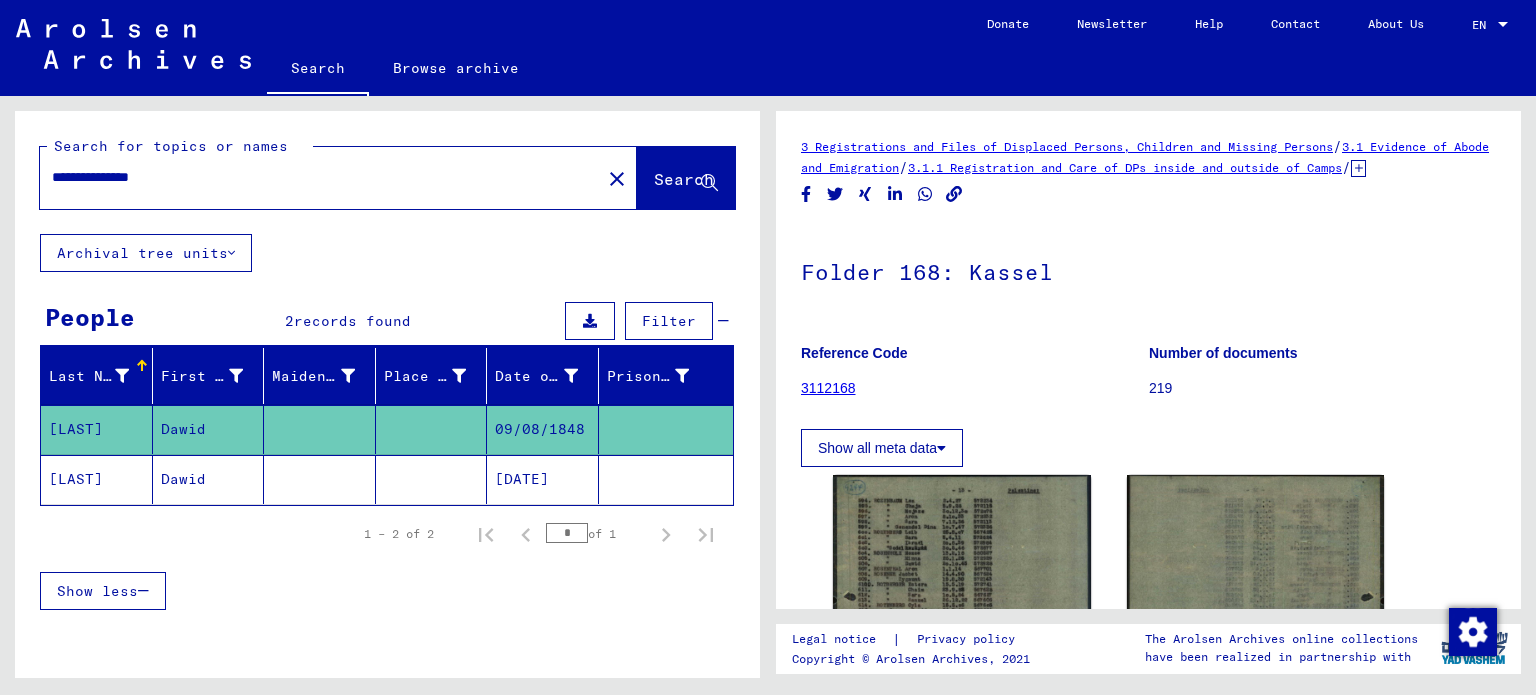 scroll, scrollTop: 0, scrollLeft: 0, axis: both 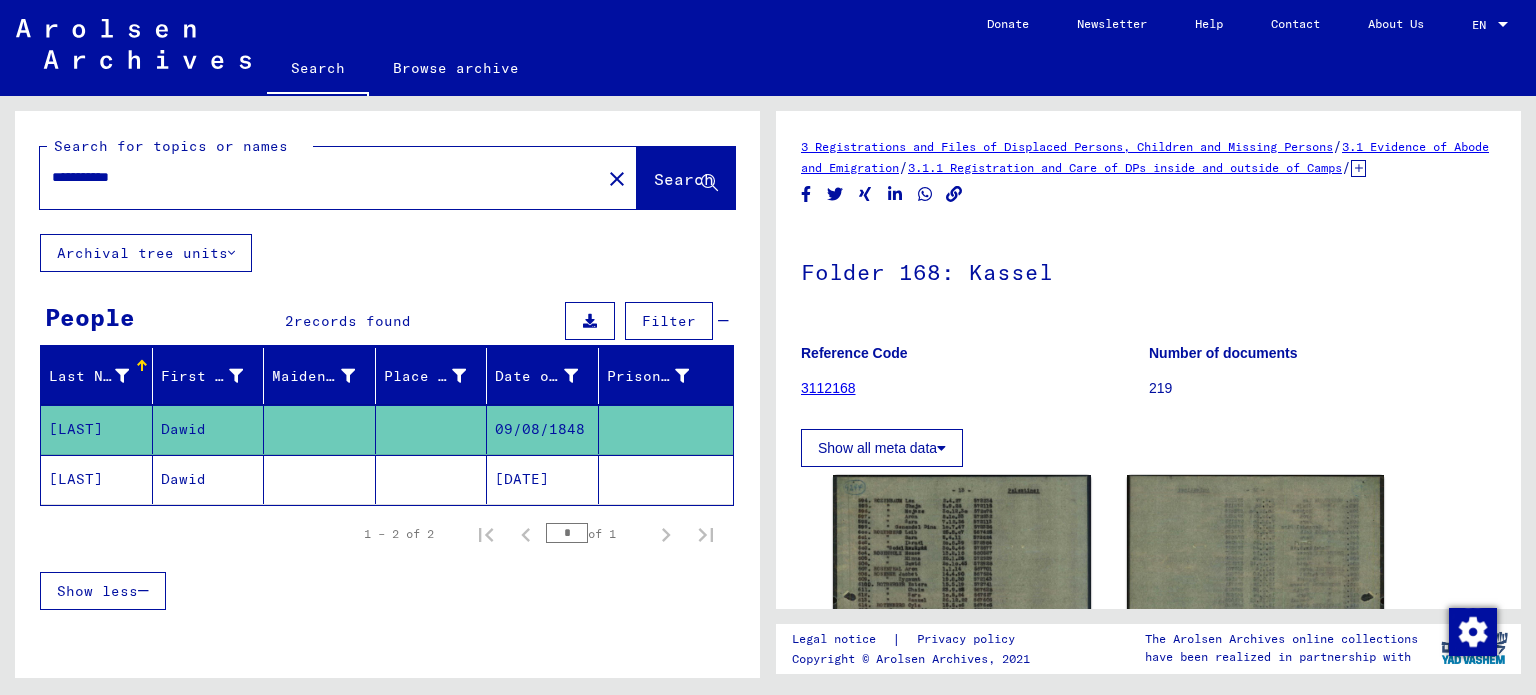 type on "**********" 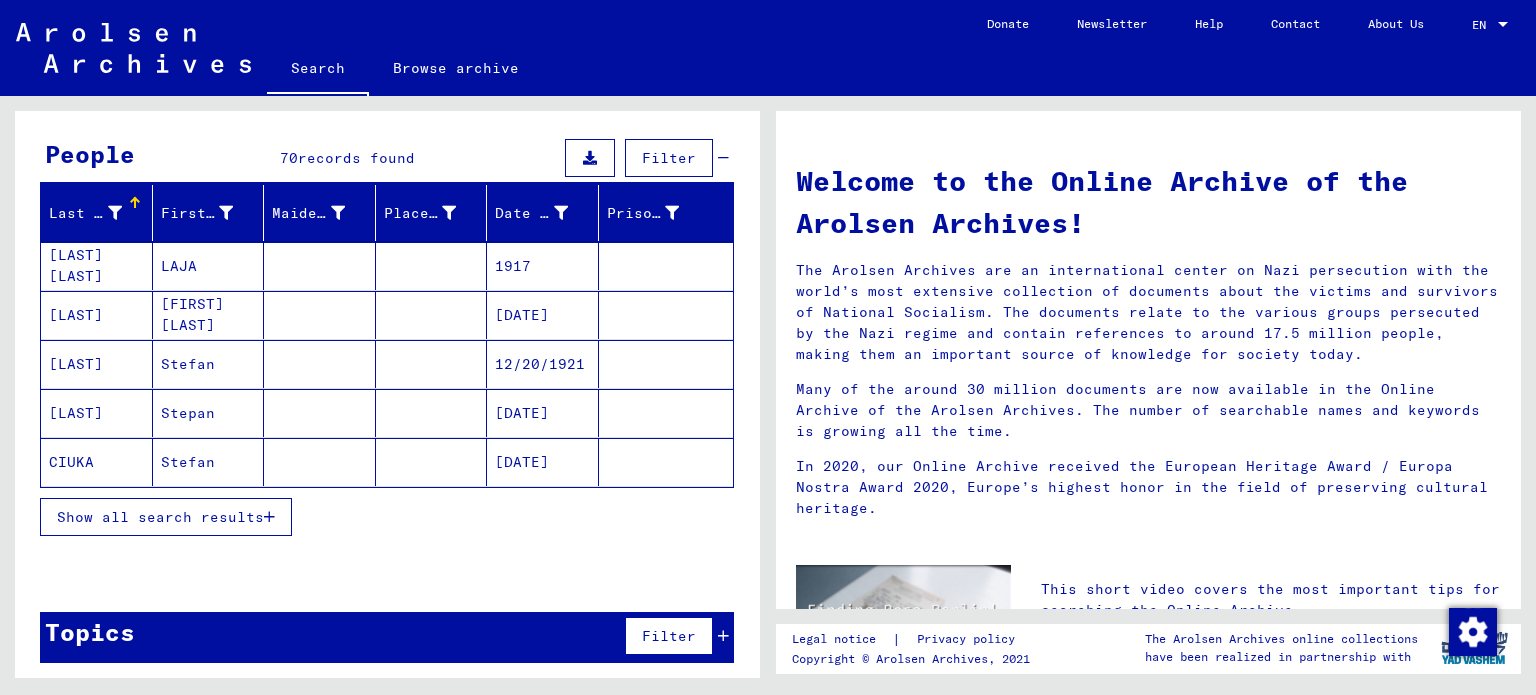 scroll, scrollTop: 164, scrollLeft: 0, axis: vertical 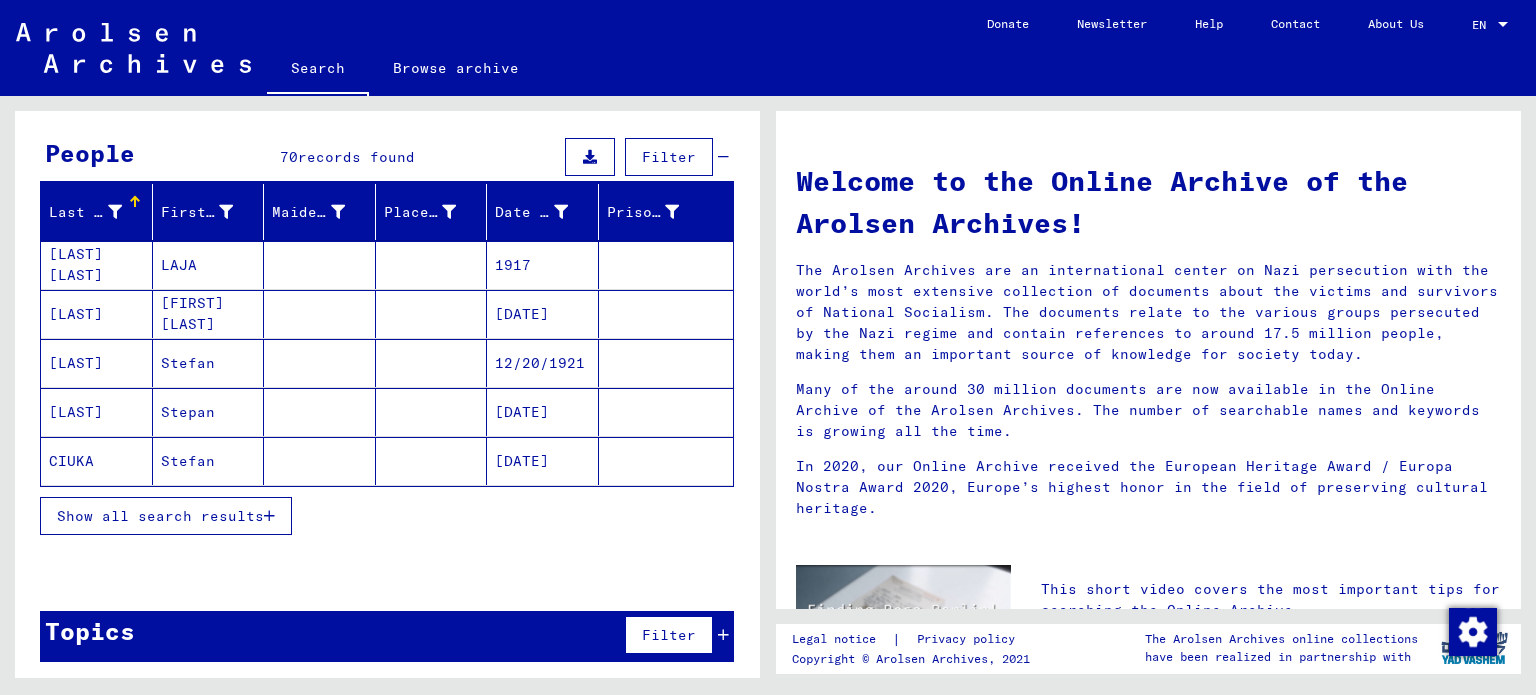 click on "Show all search results" at bounding box center (160, 516) 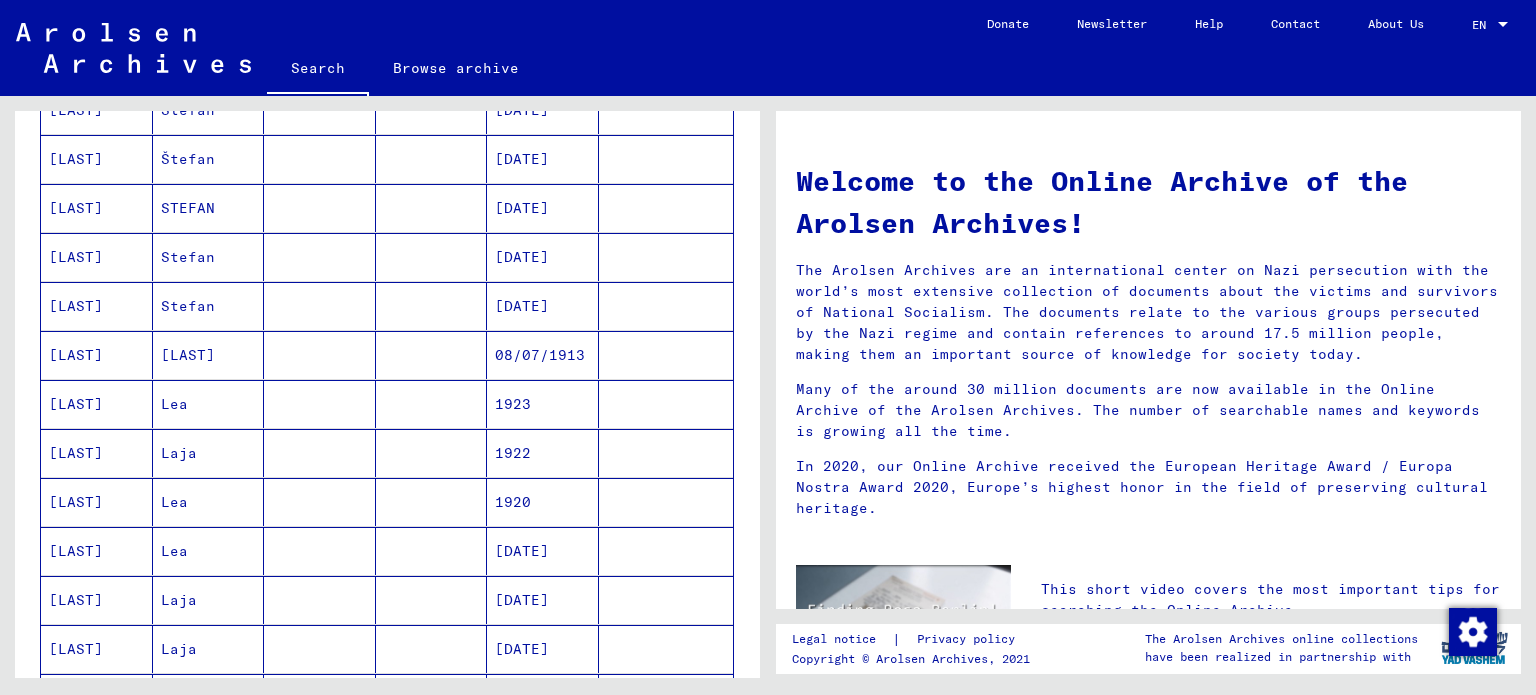scroll, scrollTop: 664, scrollLeft: 0, axis: vertical 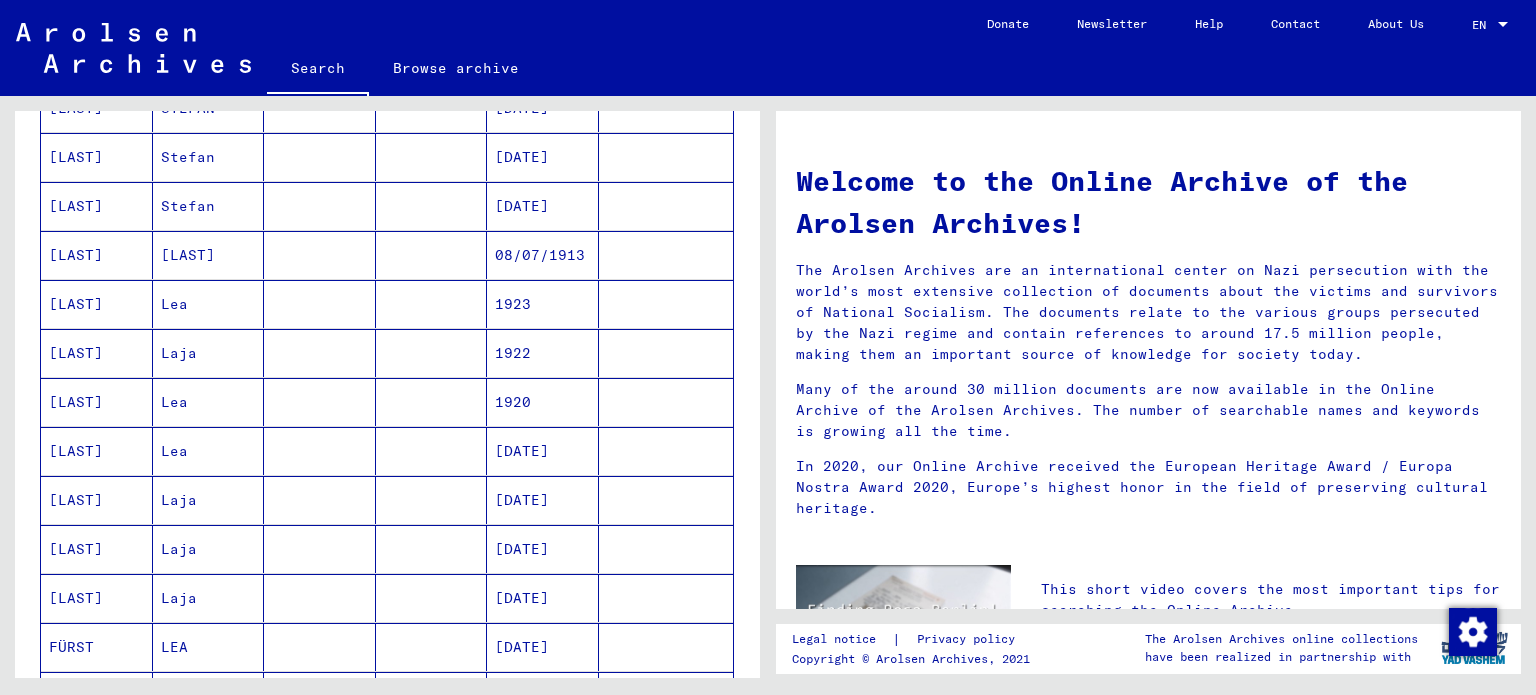 click on "1923" at bounding box center [543, 353] 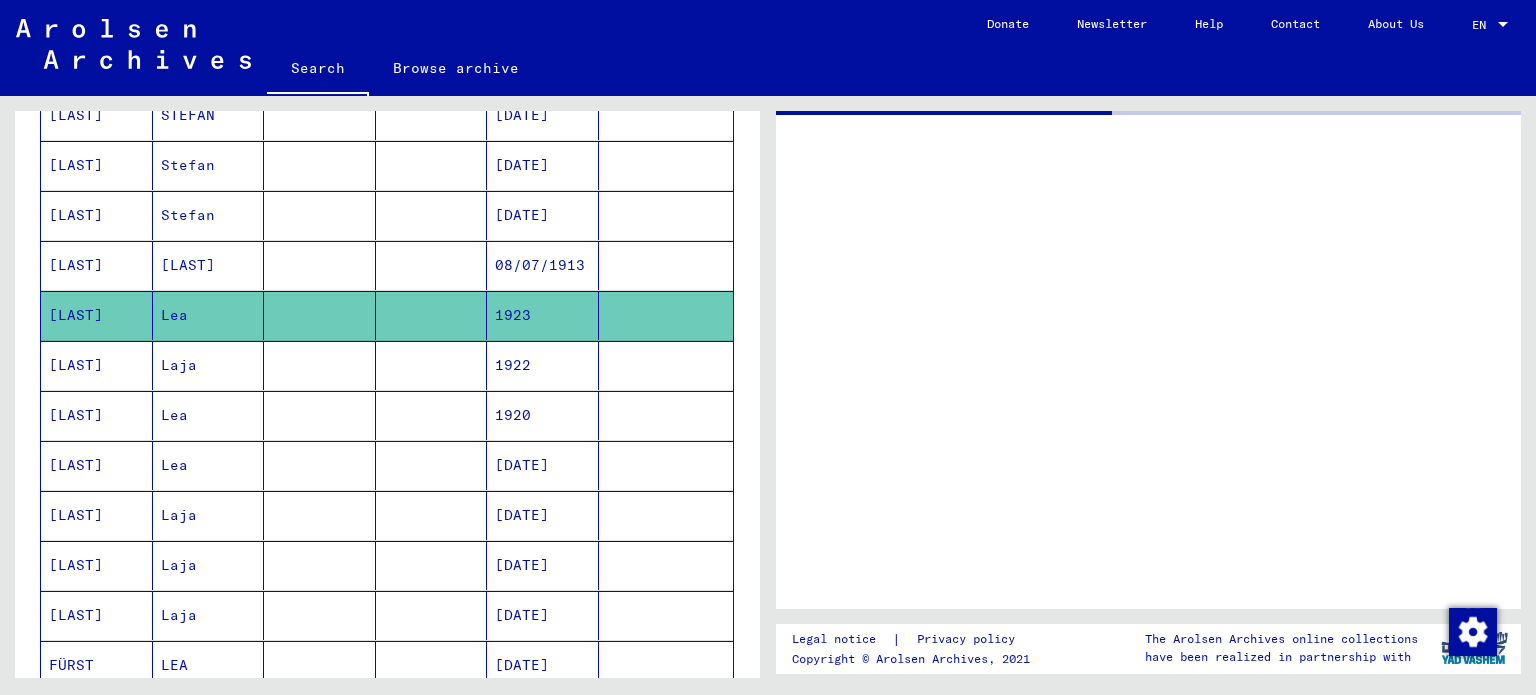 scroll, scrollTop: 670, scrollLeft: 0, axis: vertical 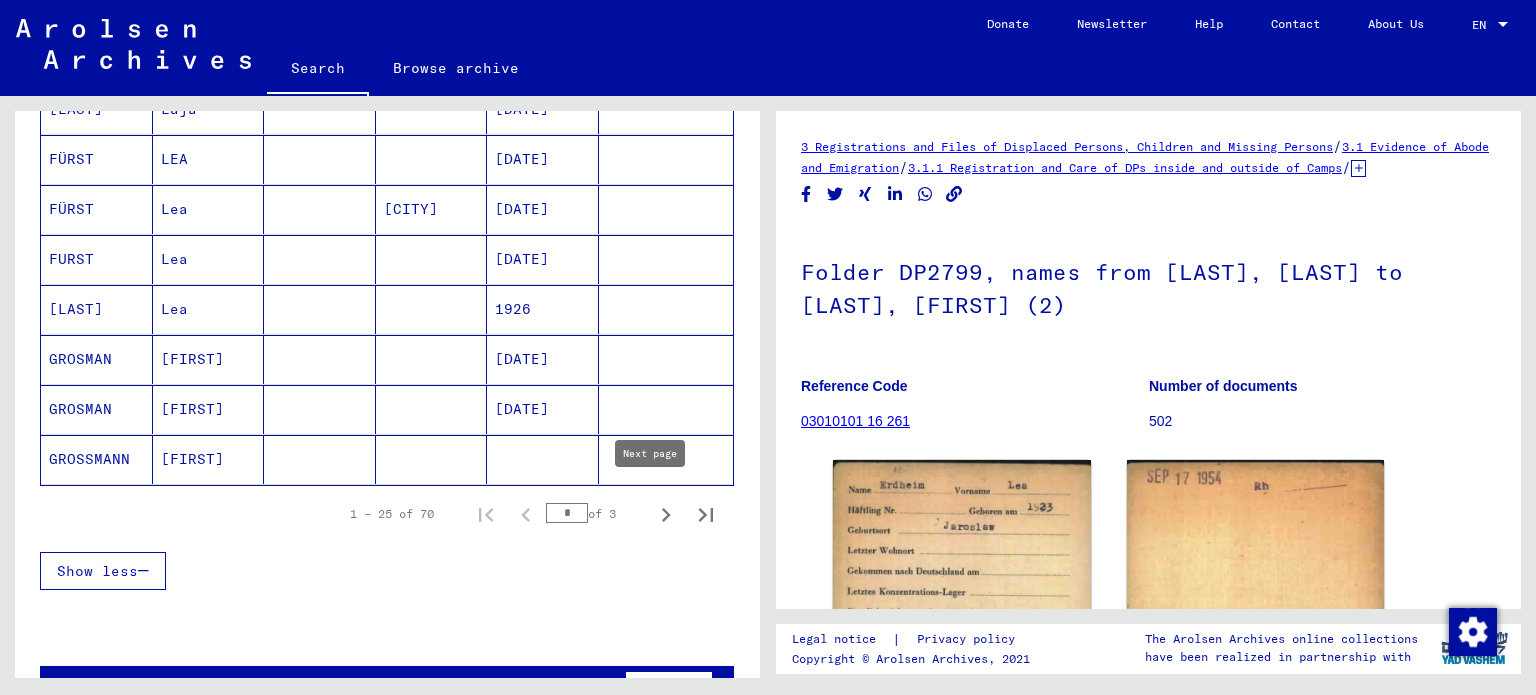 click 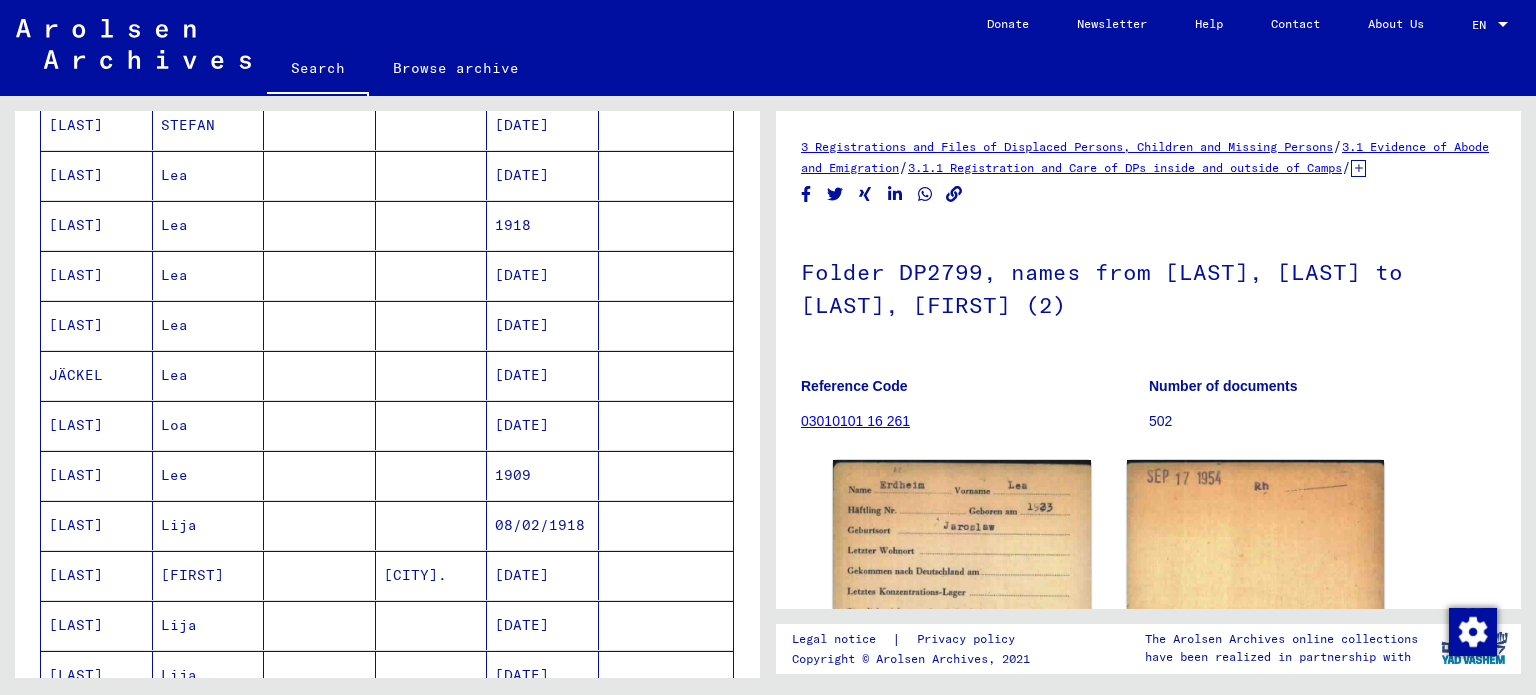 scroll, scrollTop: 170, scrollLeft: 0, axis: vertical 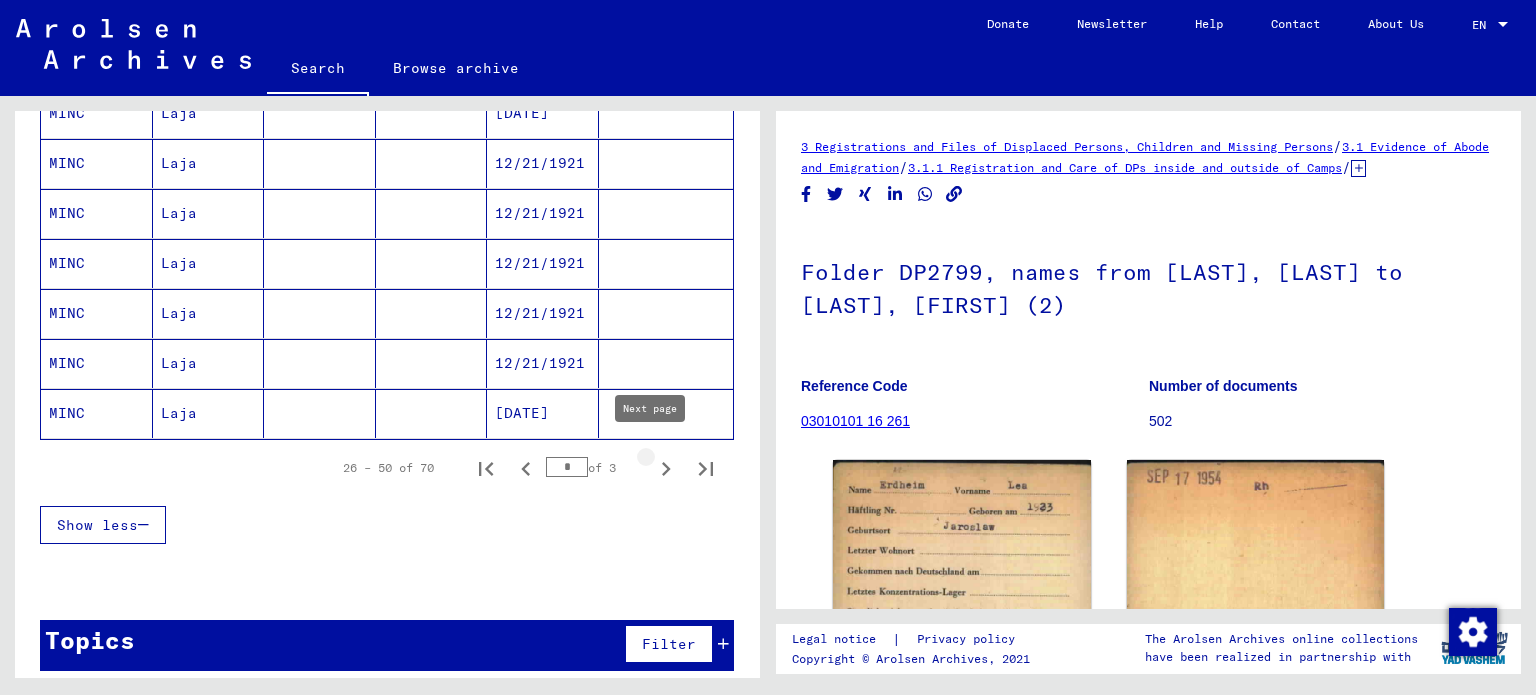 click 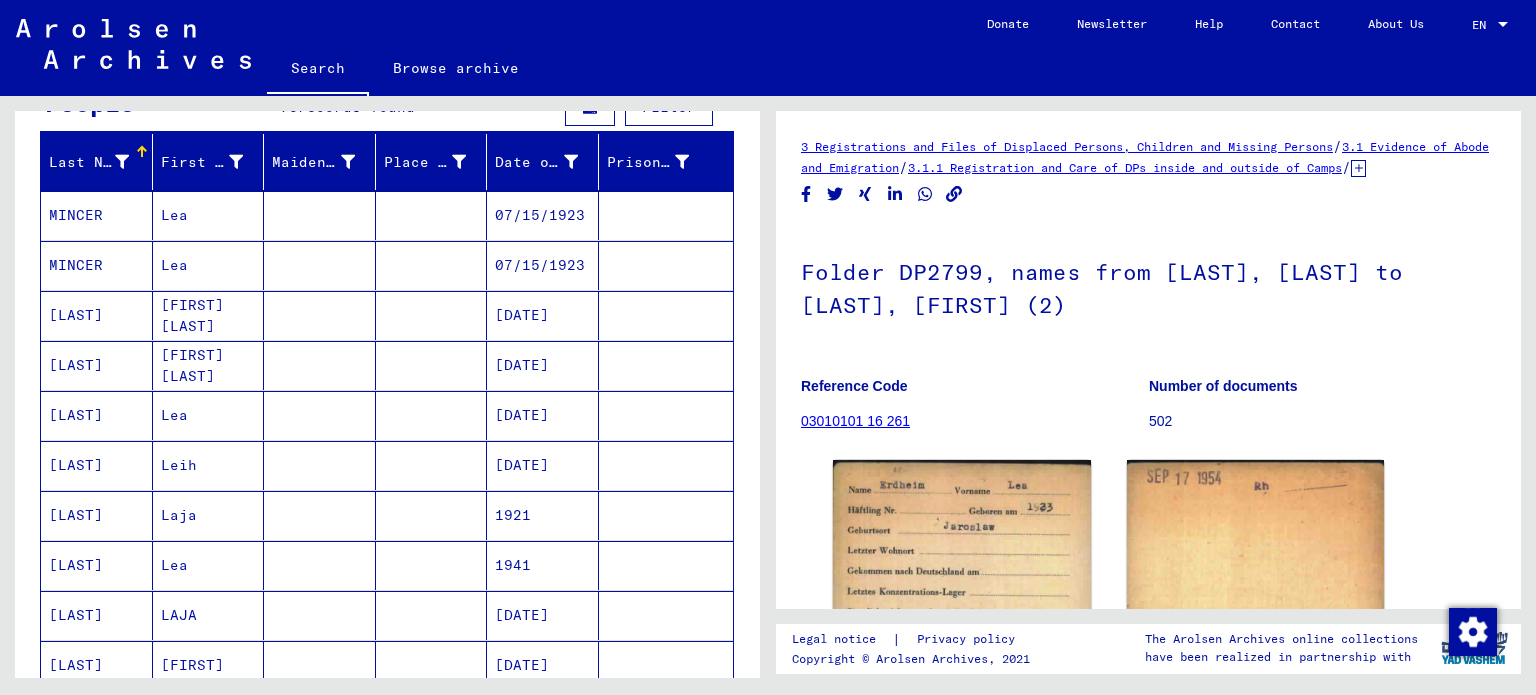 scroll, scrollTop: 0, scrollLeft: 0, axis: both 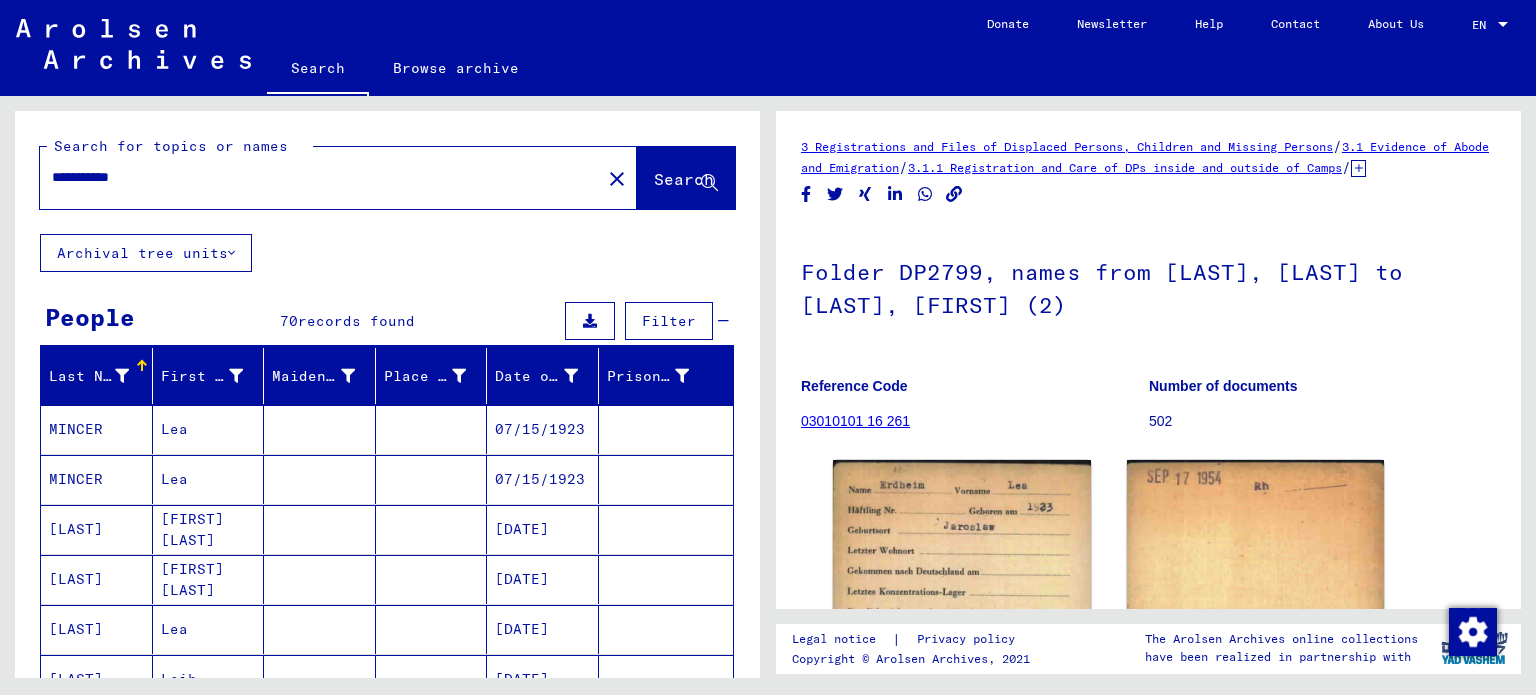 drag, startPoint x: 248, startPoint y: 192, endPoint x: 1, endPoint y: 191, distance: 247.00203 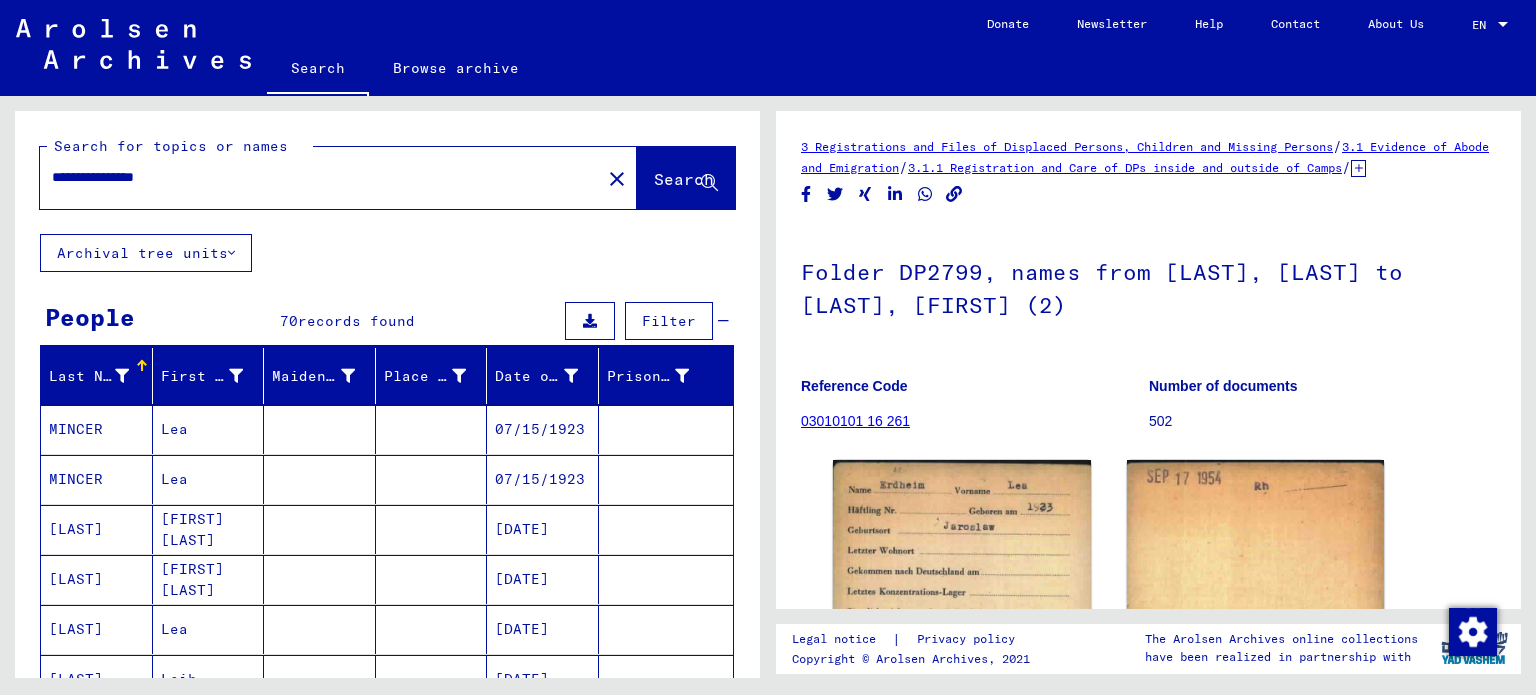 type on "**********" 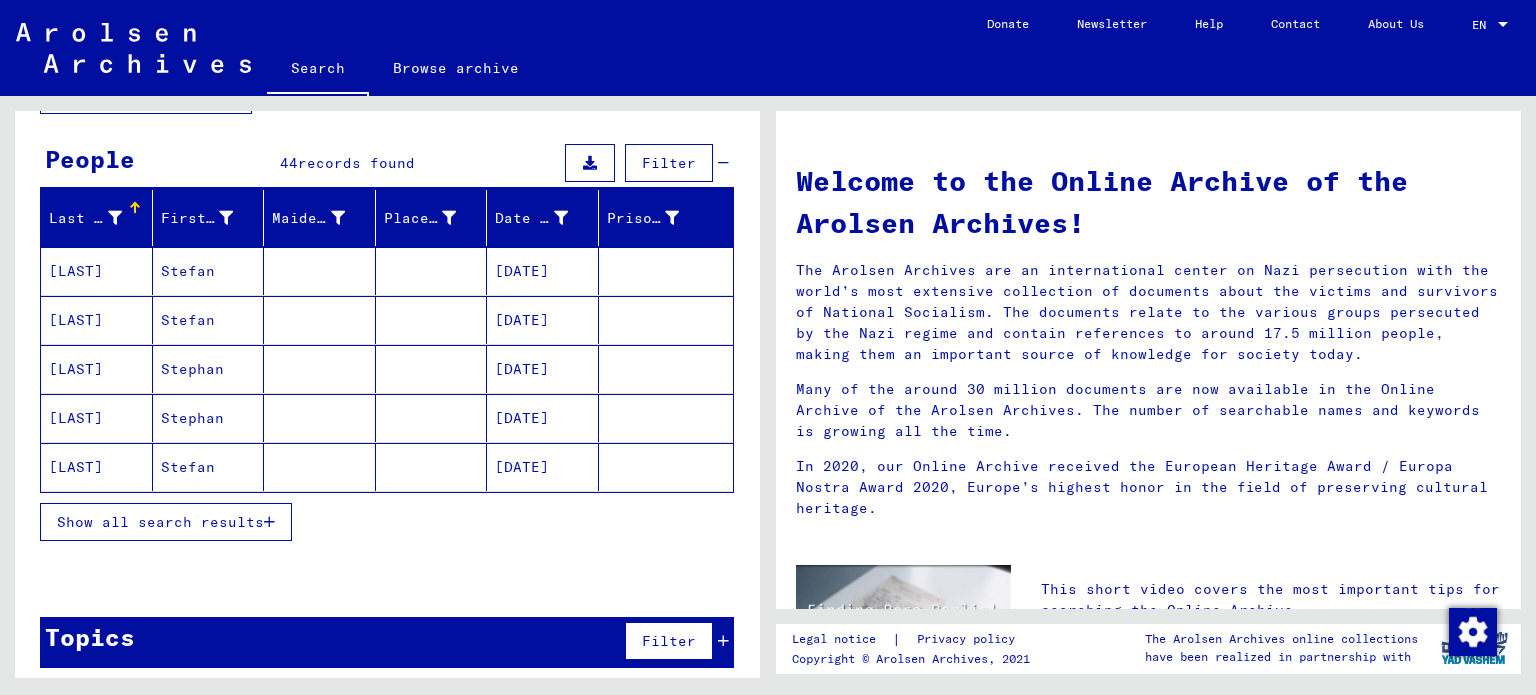 scroll, scrollTop: 164, scrollLeft: 0, axis: vertical 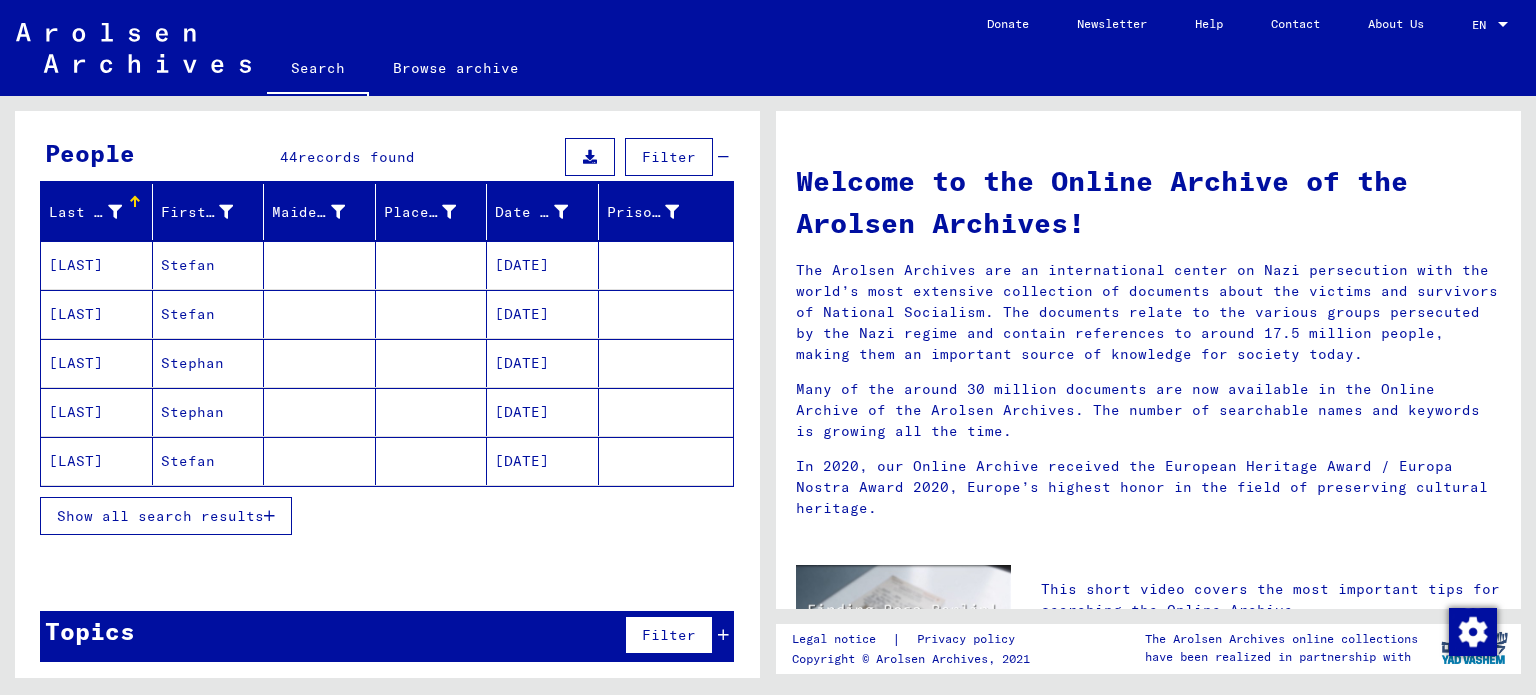 click on "Show all search results" at bounding box center (160, 516) 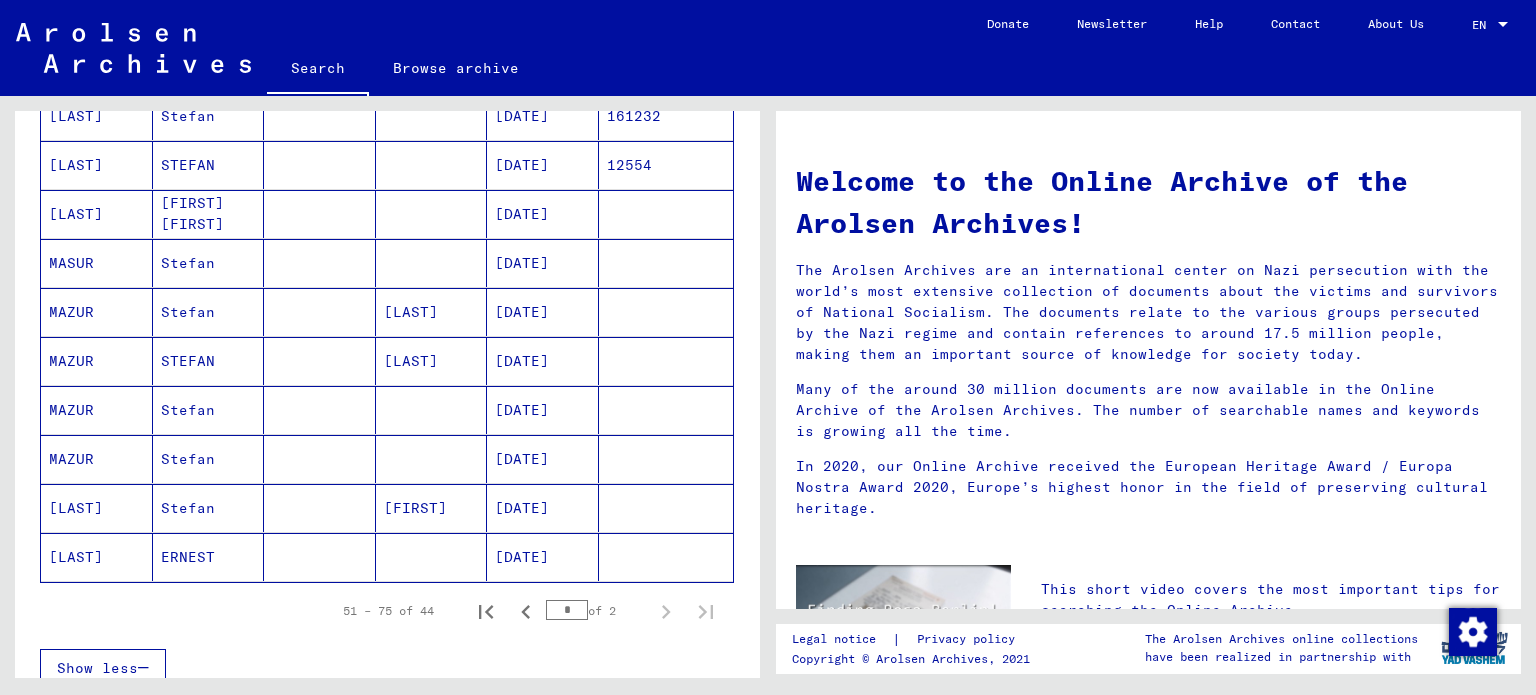 scroll, scrollTop: 1064, scrollLeft: 0, axis: vertical 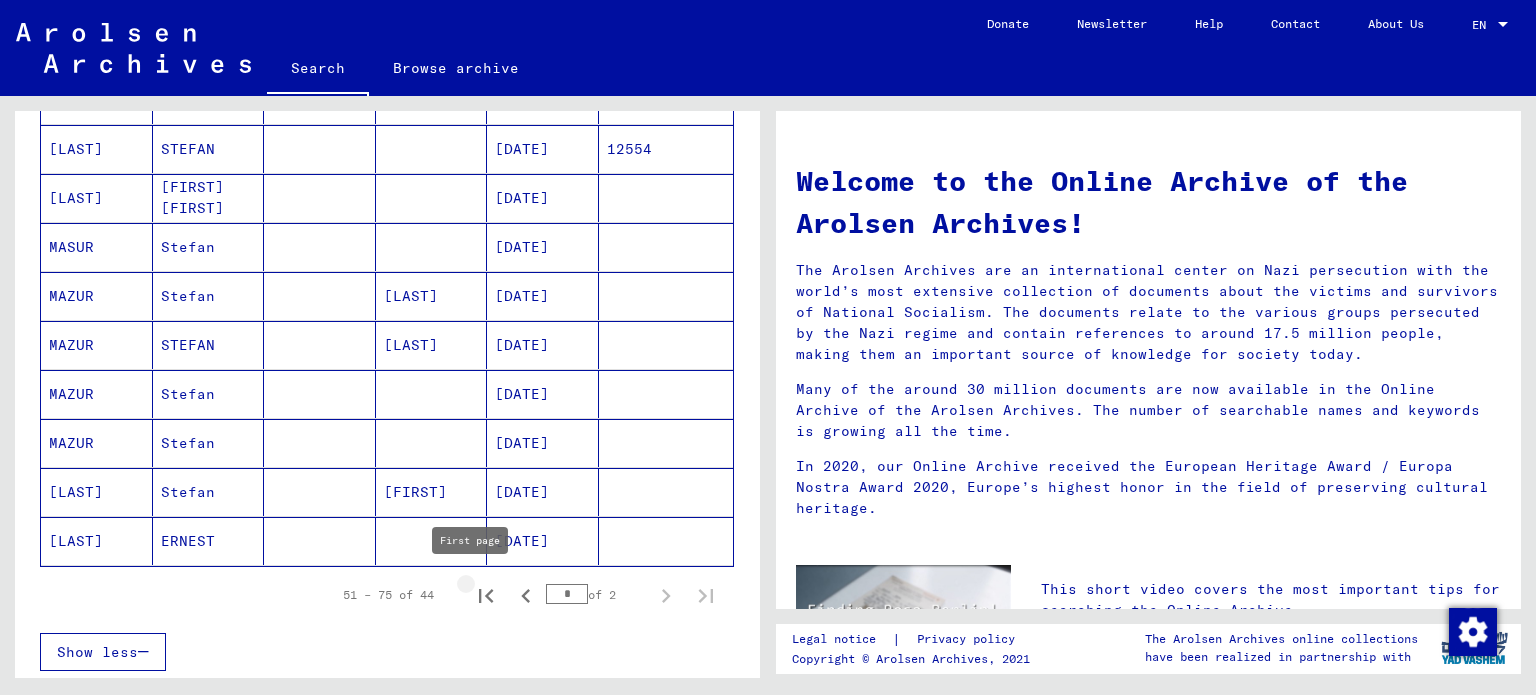 click 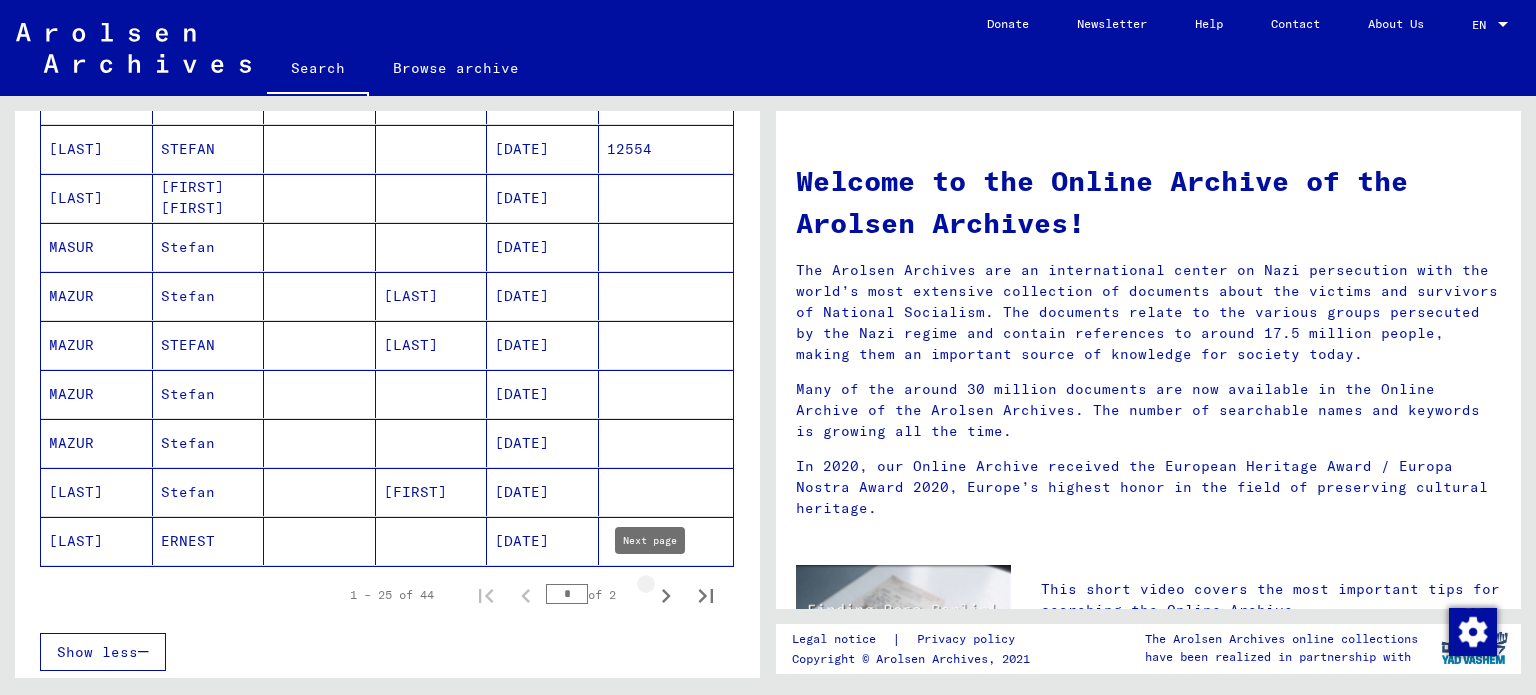click 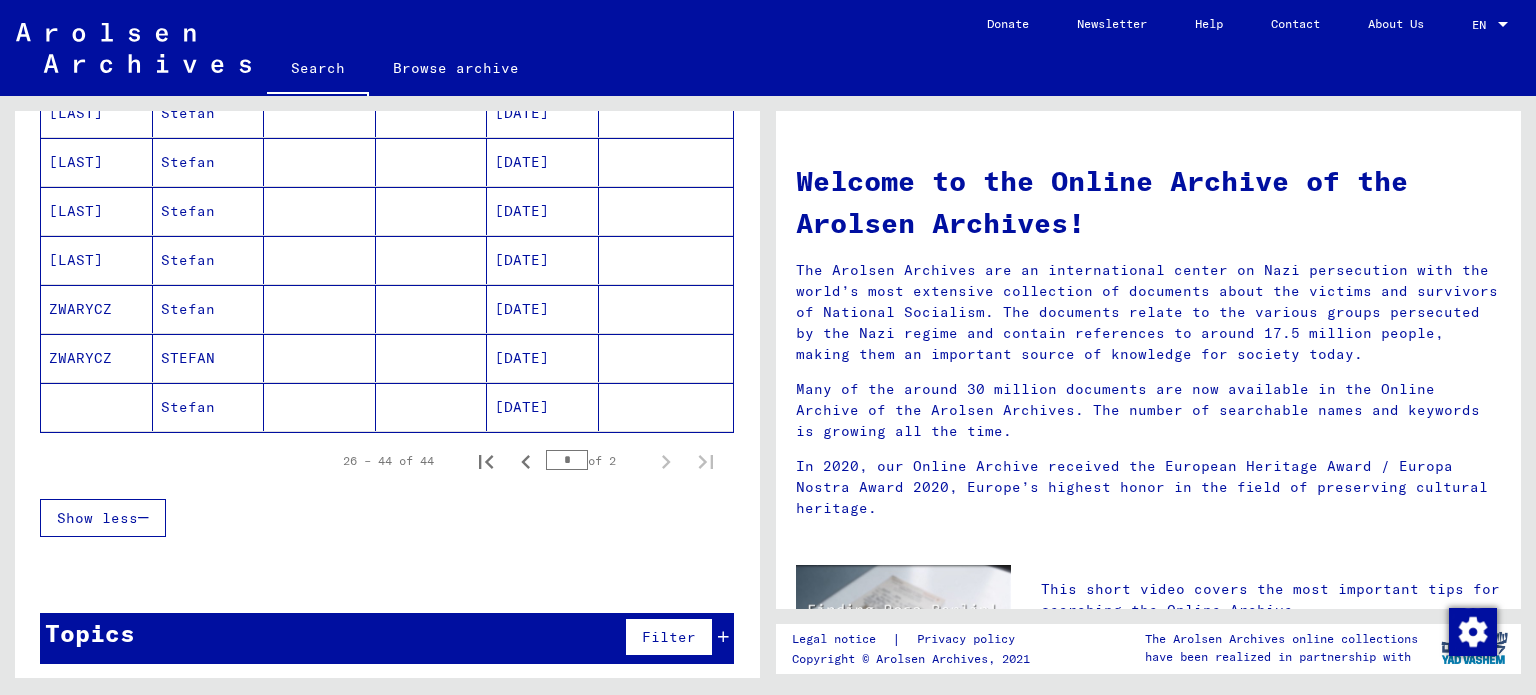 scroll, scrollTop: 804, scrollLeft: 0, axis: vertical 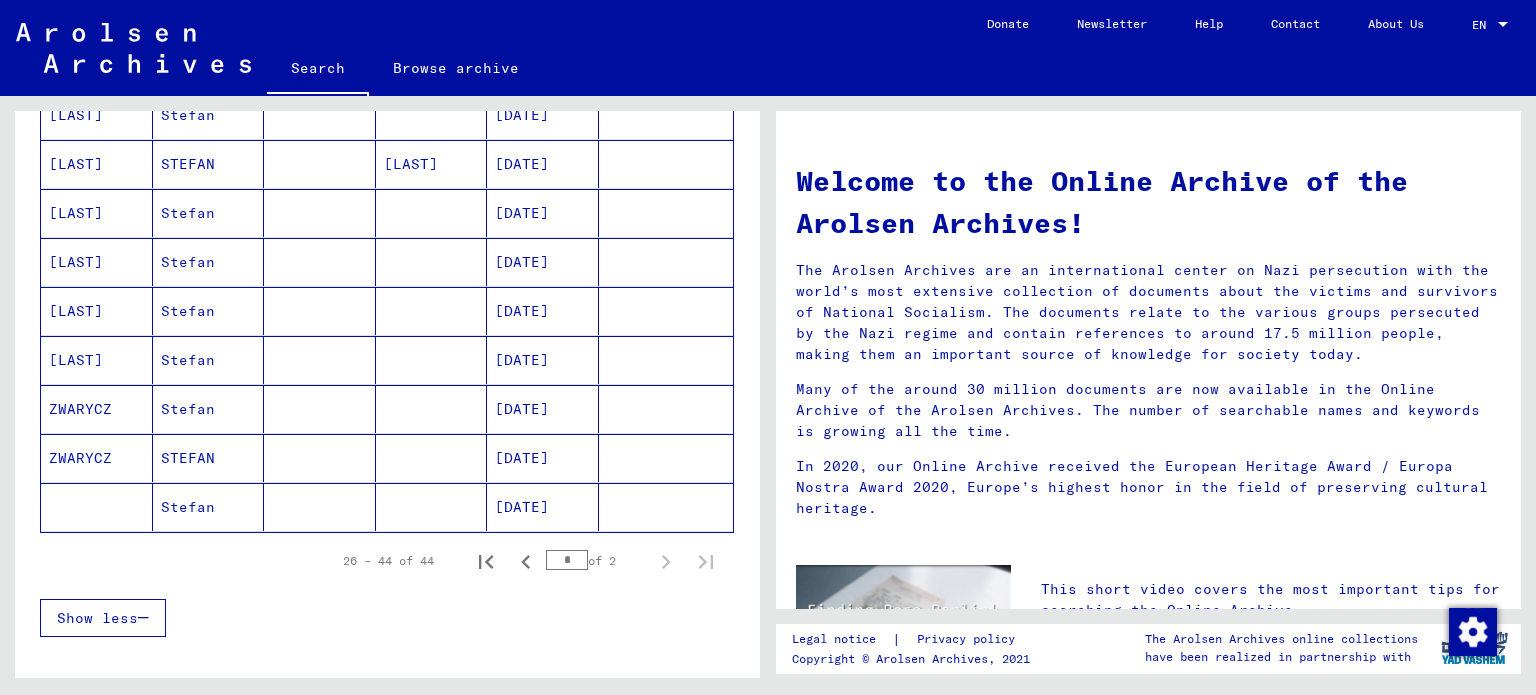 click on "Stefan" at bounding box center [209, 409] 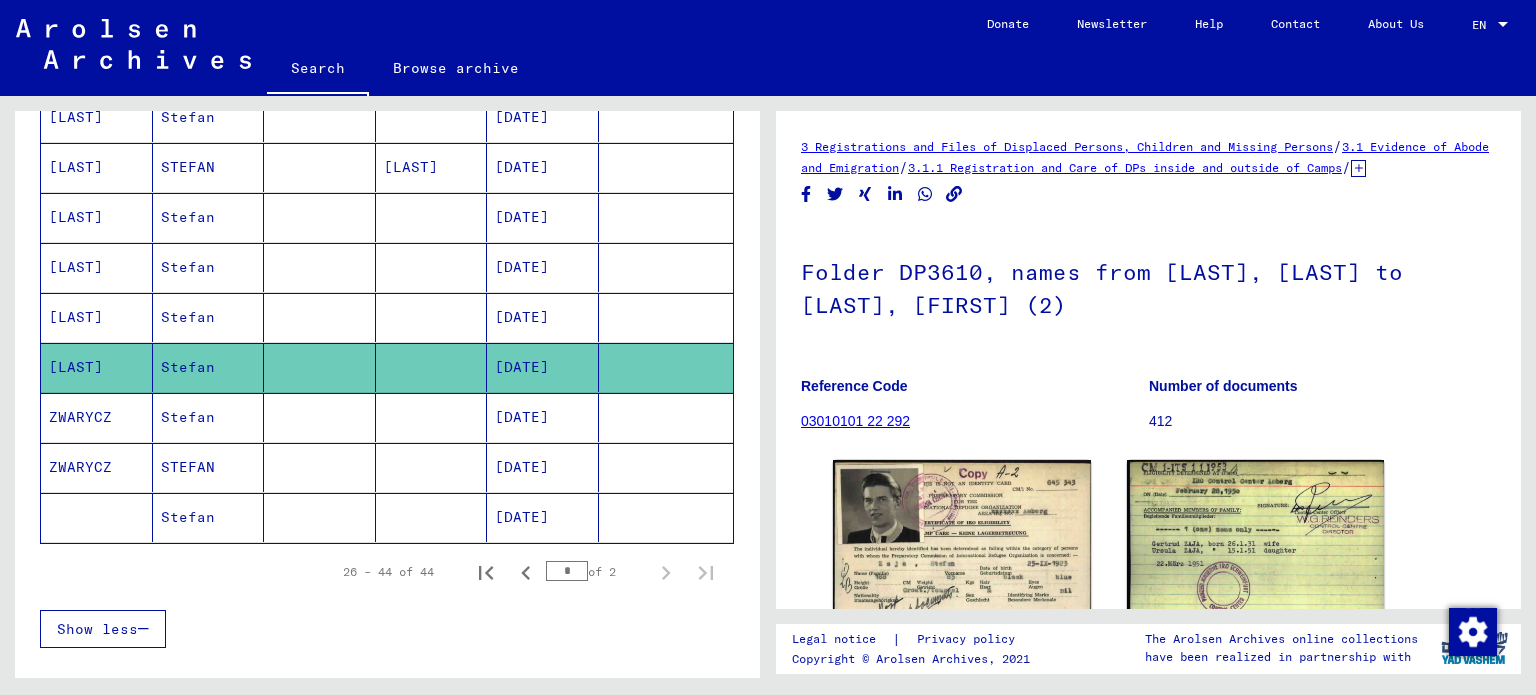 scroll, scrollTop: 0, scrollLeft: 0, axis: both 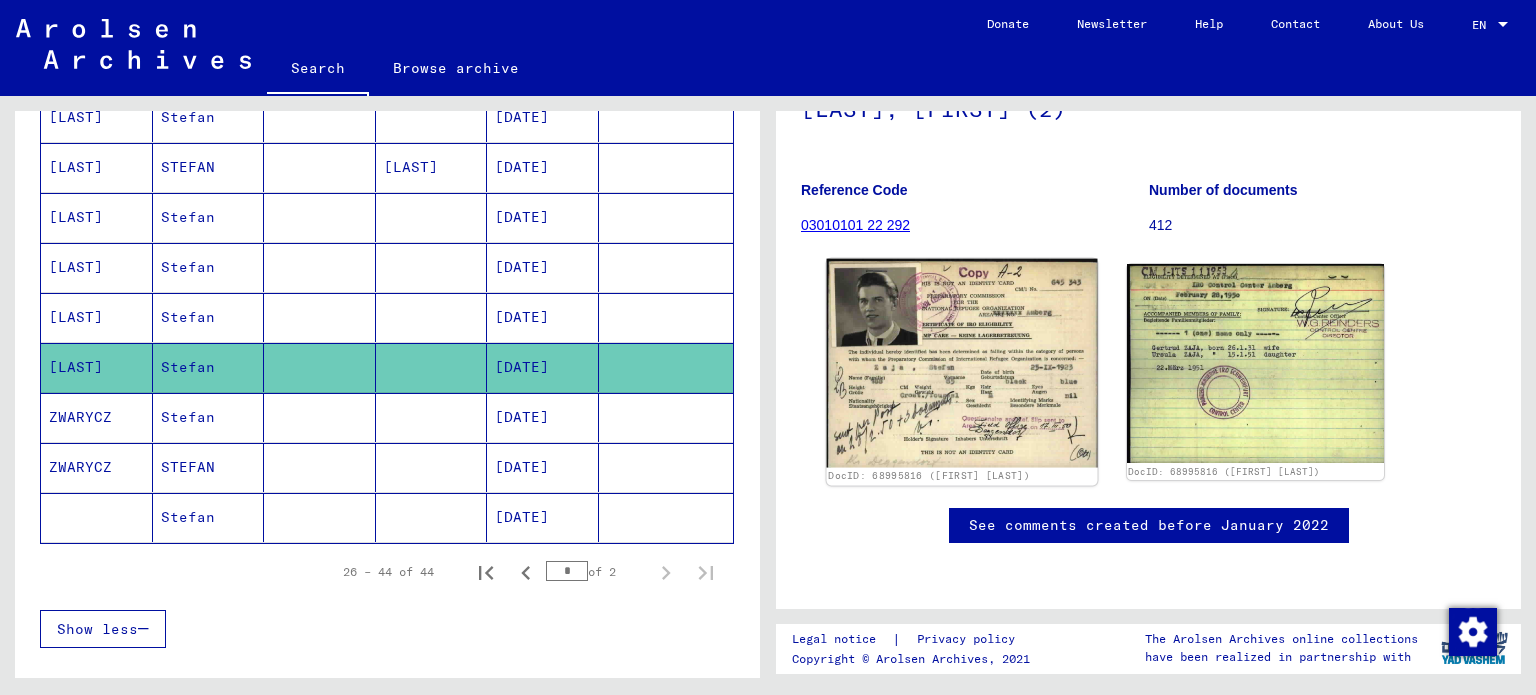 click 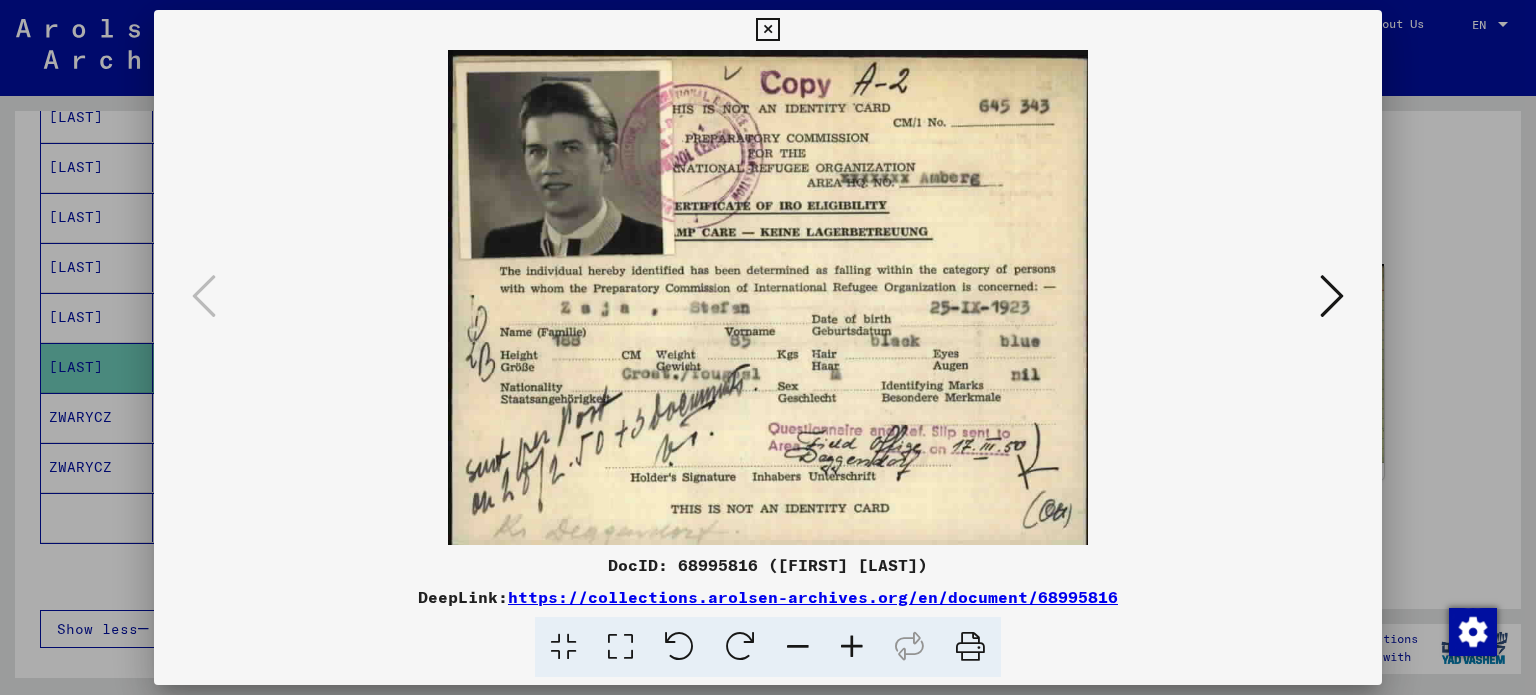 type 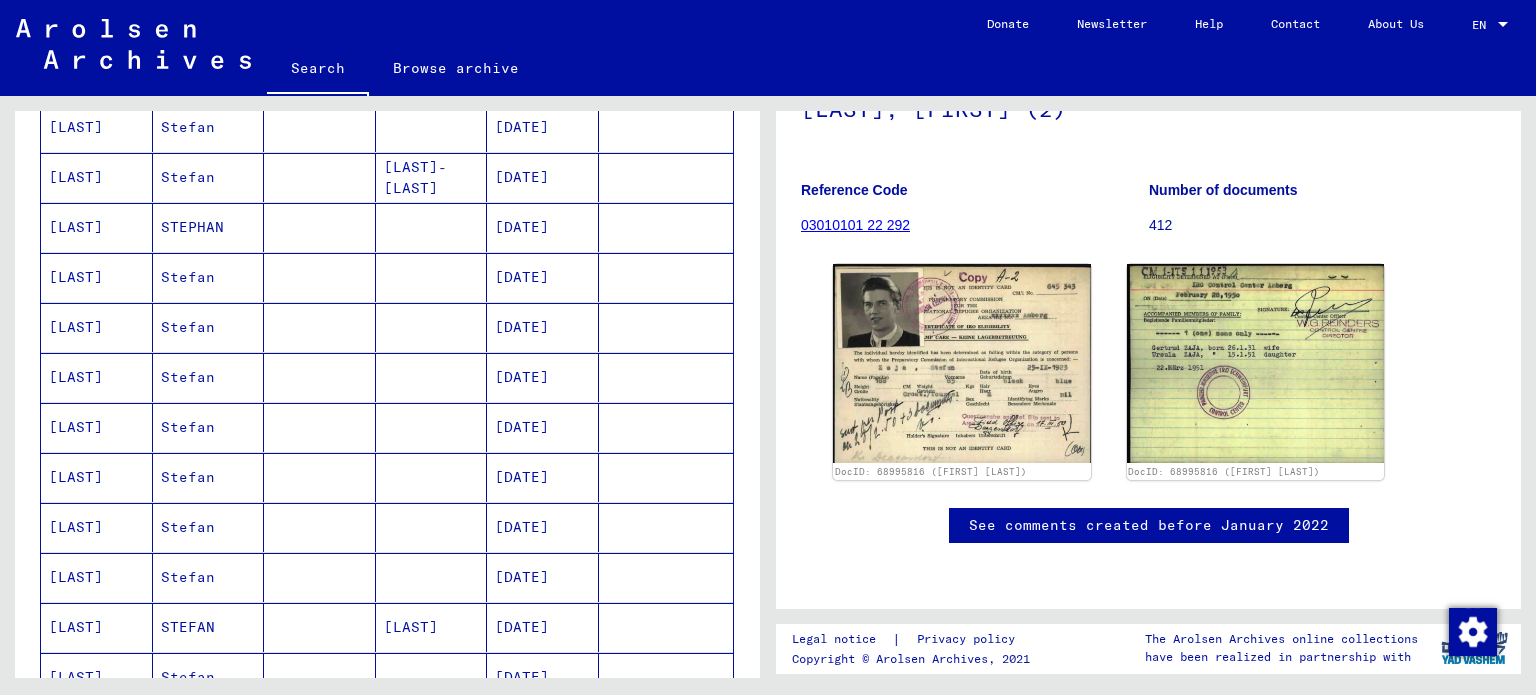 scroll, scrollTop: 0, scrollLeft: 0, axis: both 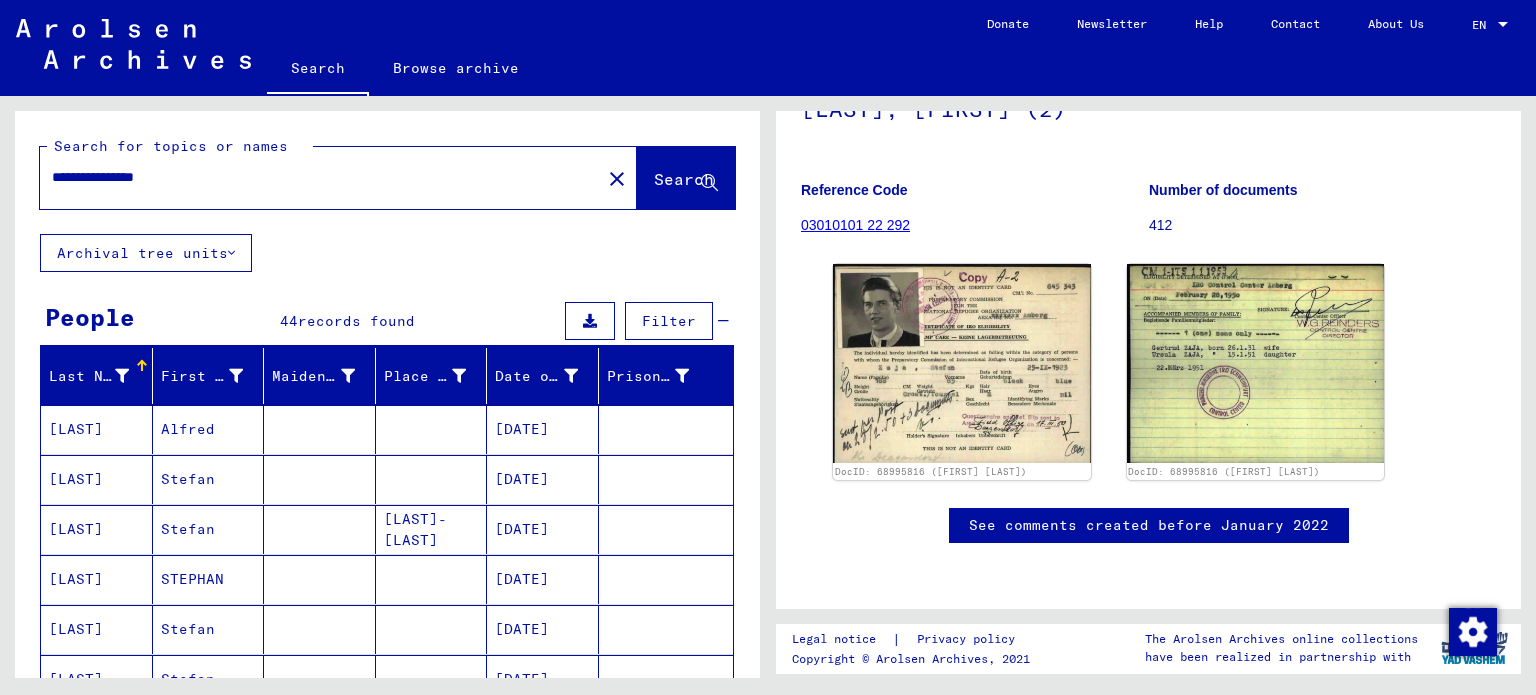 drag, startPoint x: 228, startPoint y: 183, endPoint x: 0, endPoint y: 181, distance: 228.00877 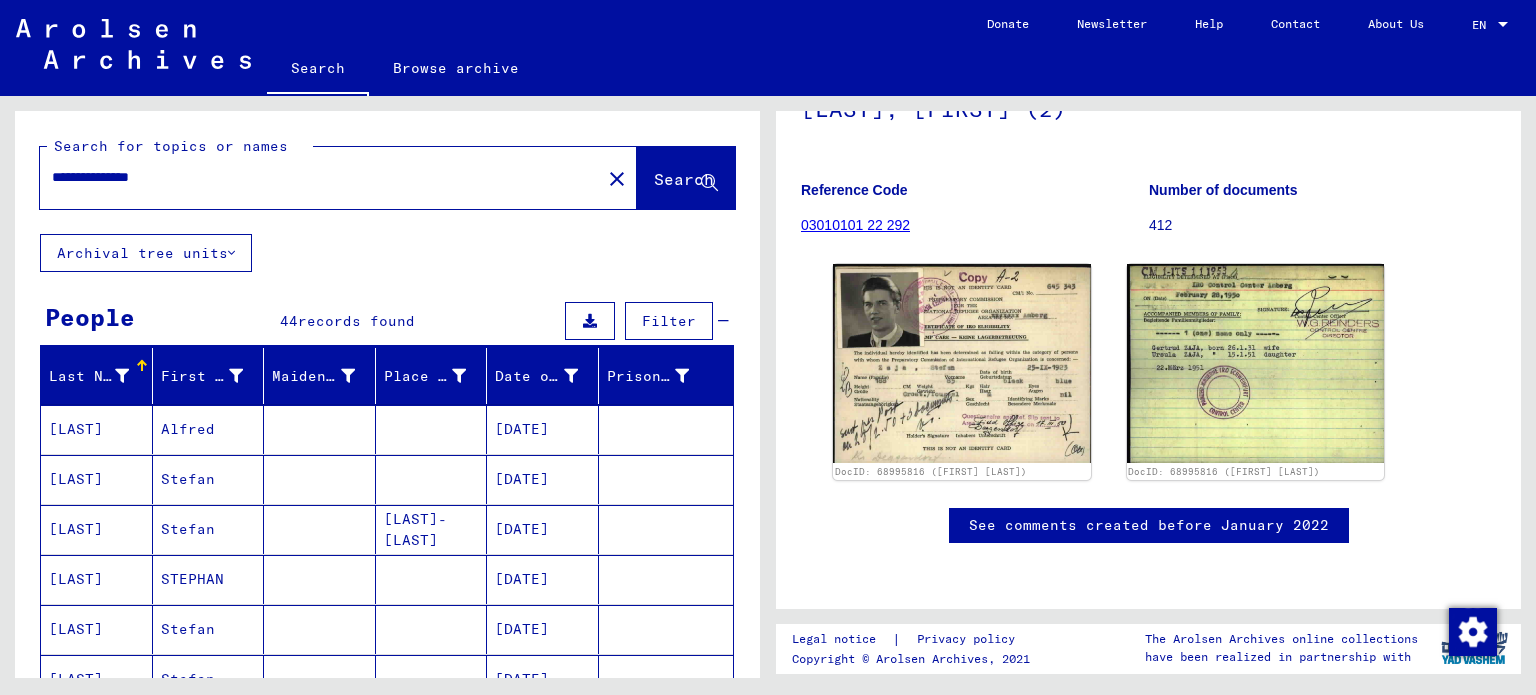 scroll, scrollTop: 0, scrollLeft: 0, axis: both 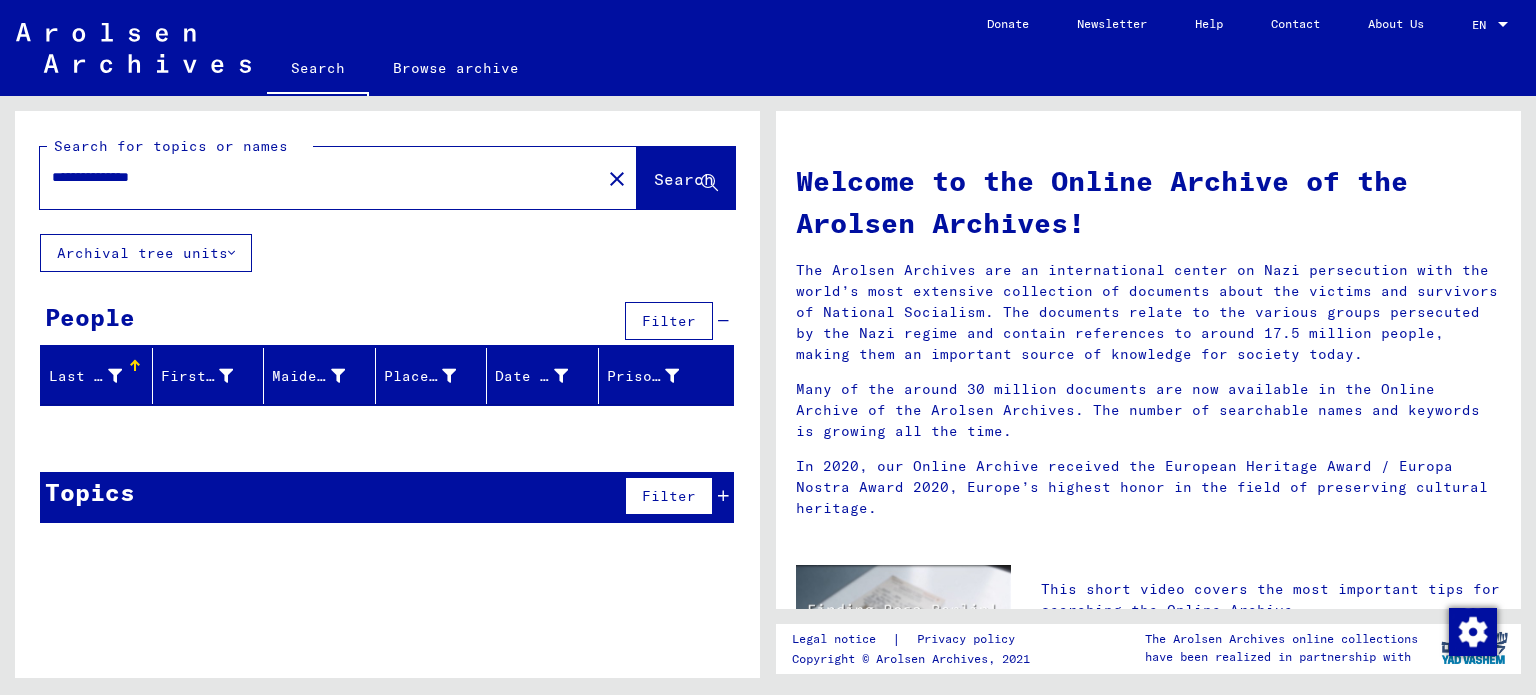 click on "**********" at bounding box center [314, 177] 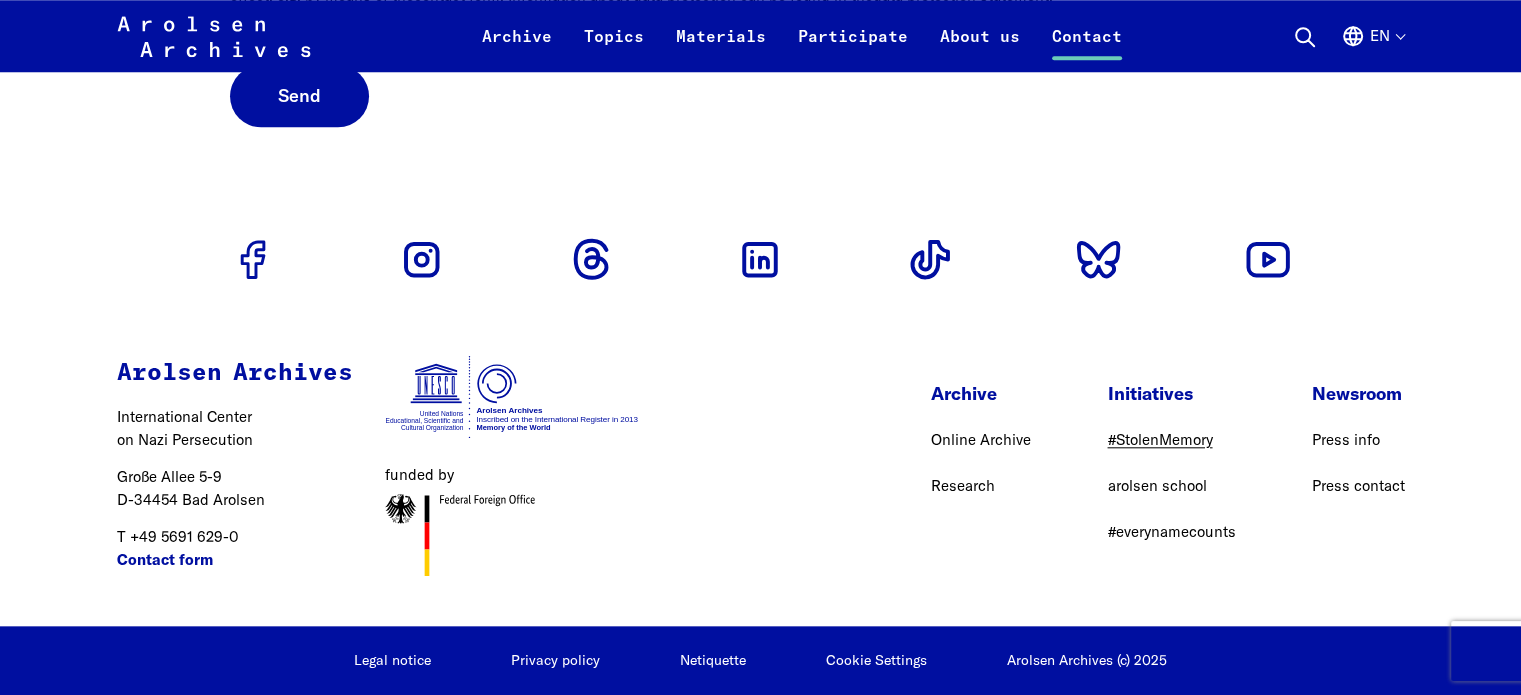scroll, scrollTop: 1954, scrollLeft: 0, axis: vertical 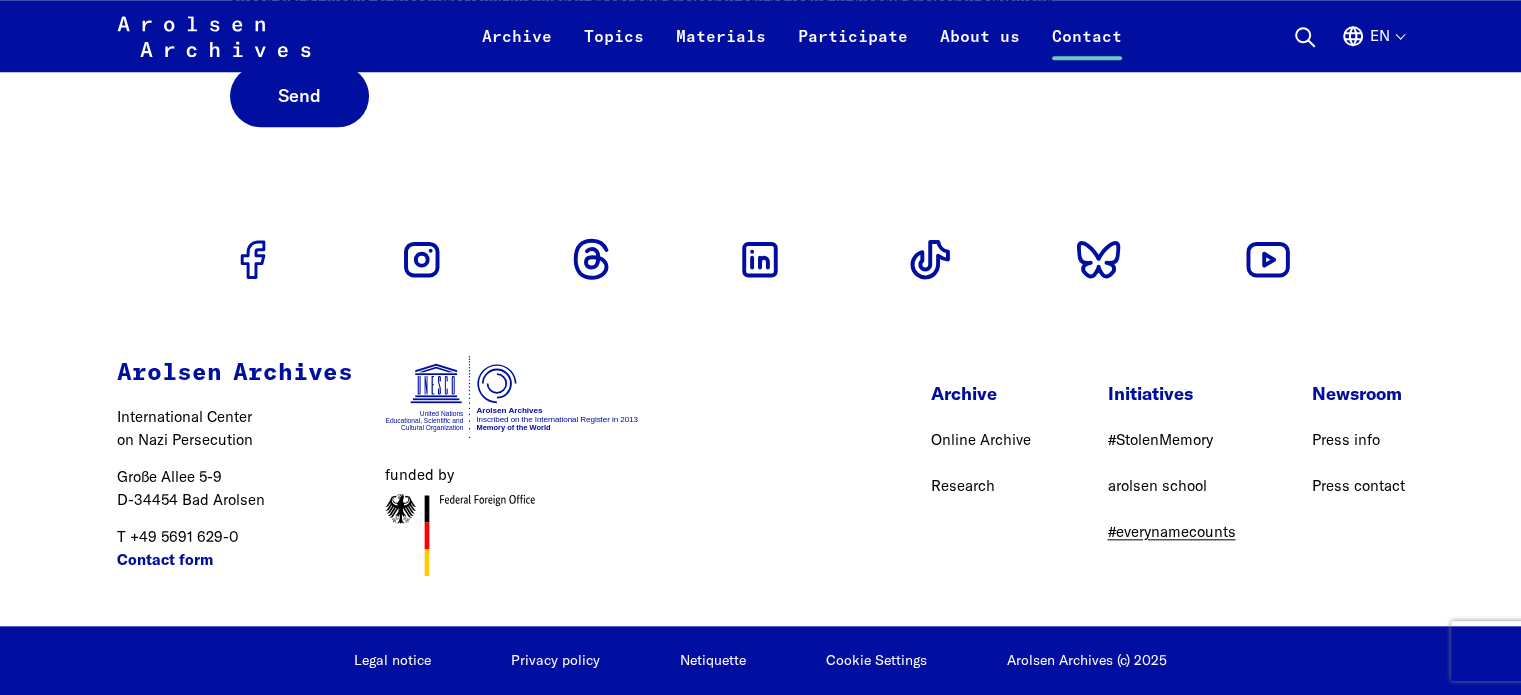 click on "#everynamecounts" at bounding box center (1171, 531) 